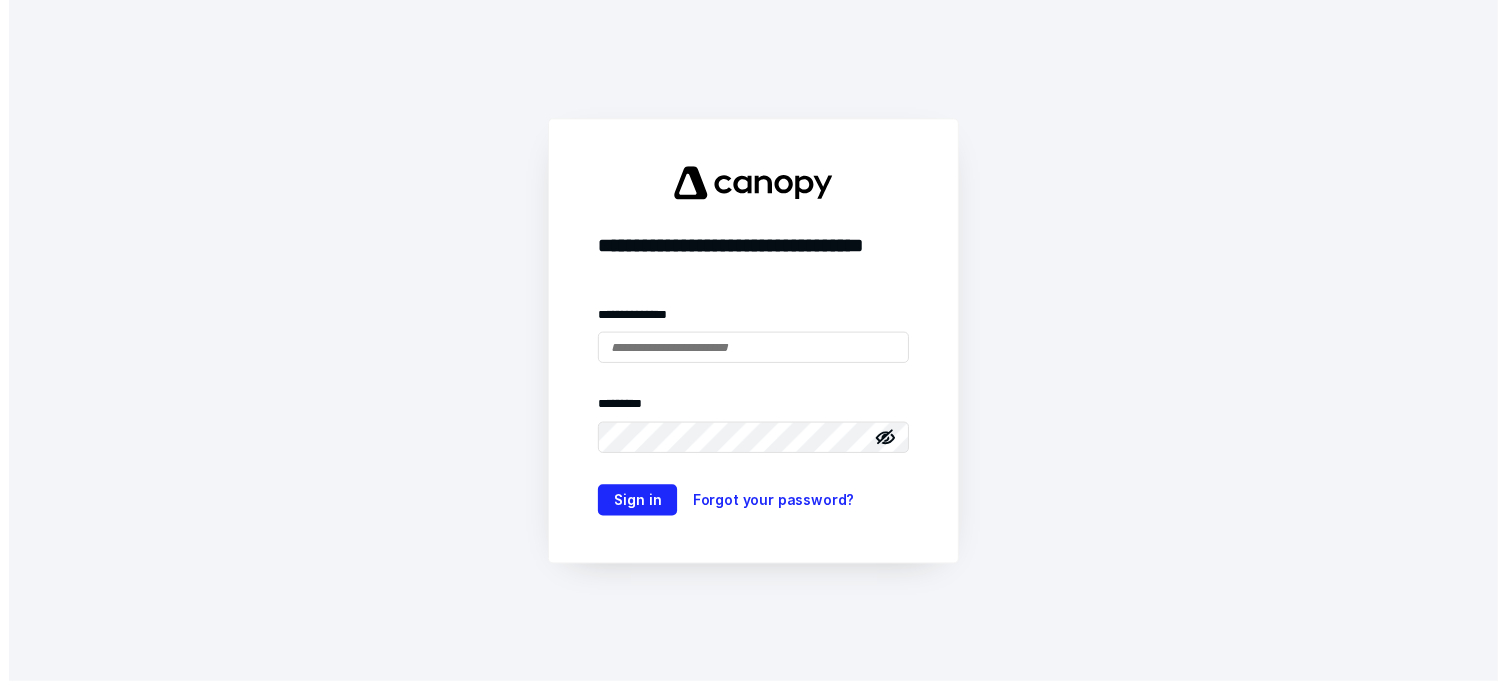 scroll, scrollTop: 0, scrollLeft: 0, axis: both 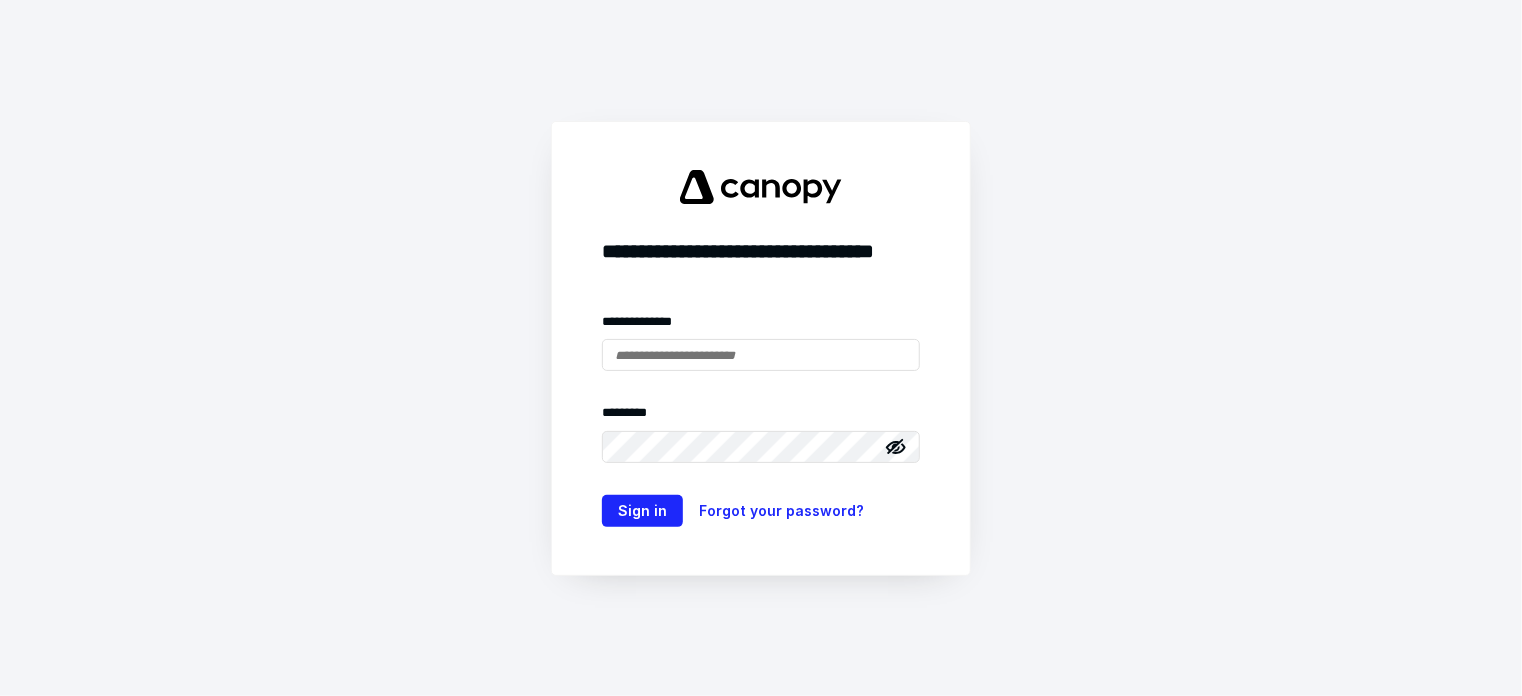 type on "**********" 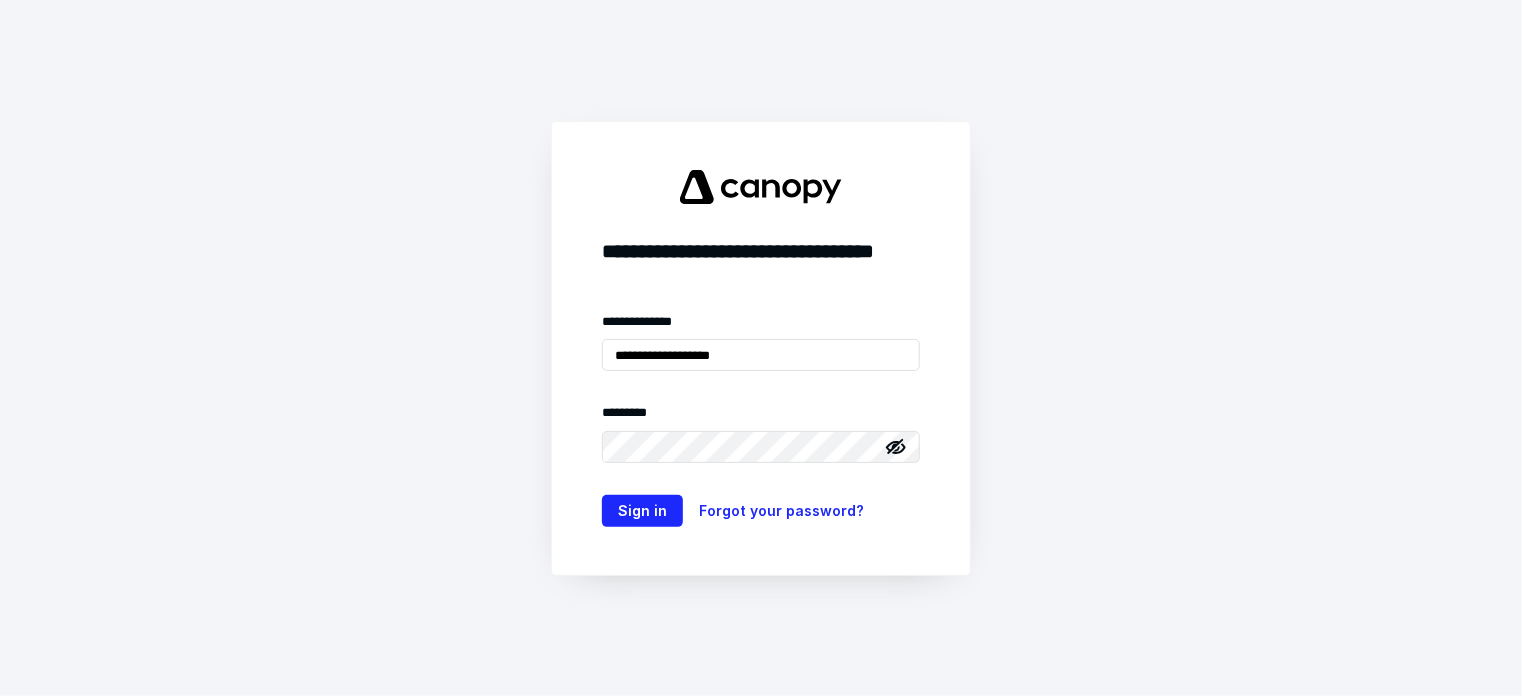 click 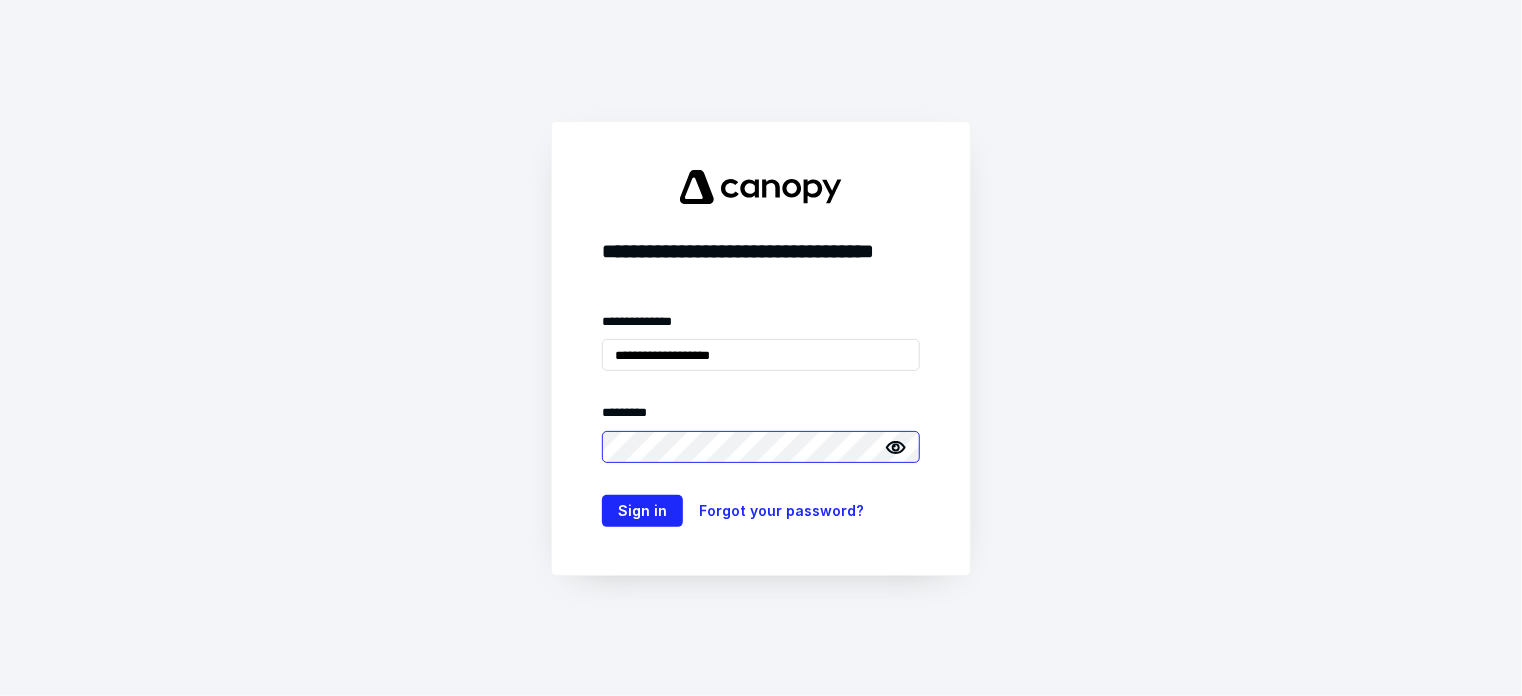 click on "**********" at bounding box center (761, 419) 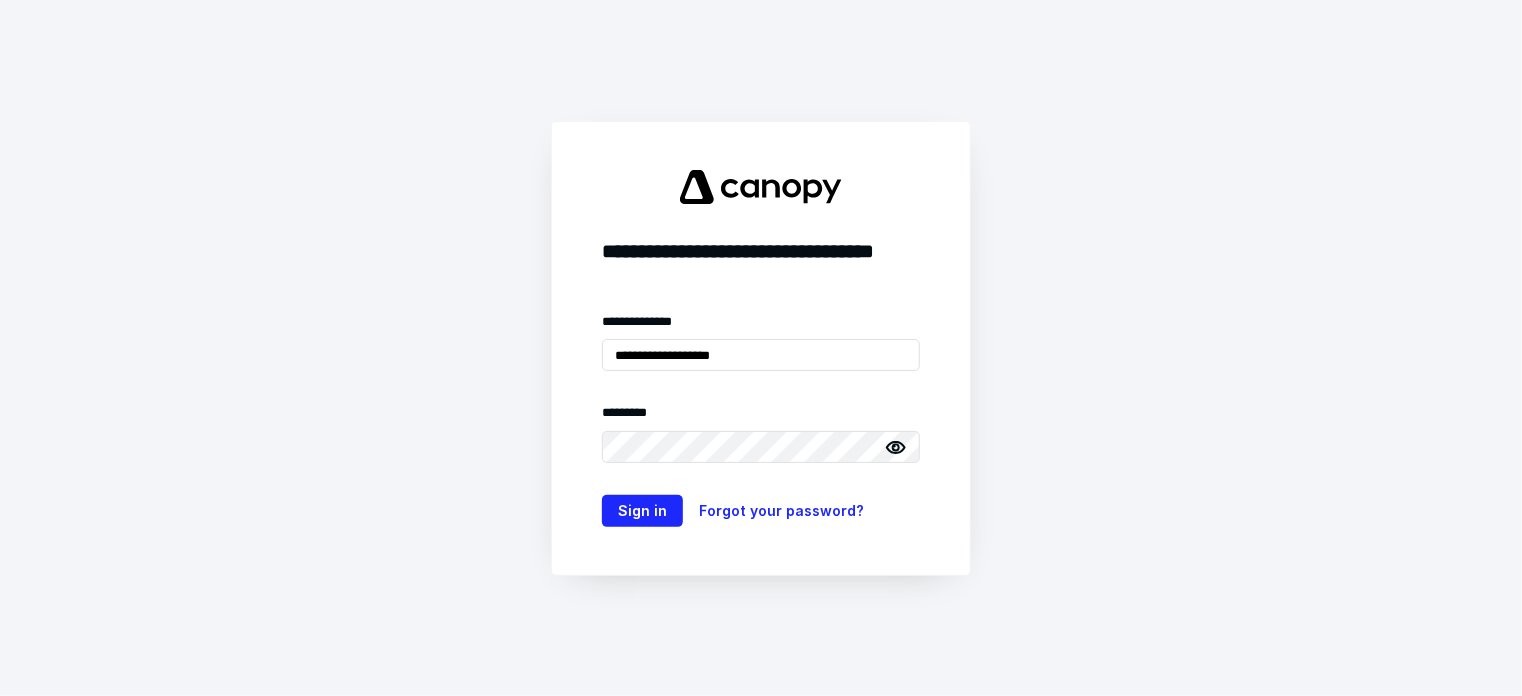 click on "**********" at bounding box center (761, 348) 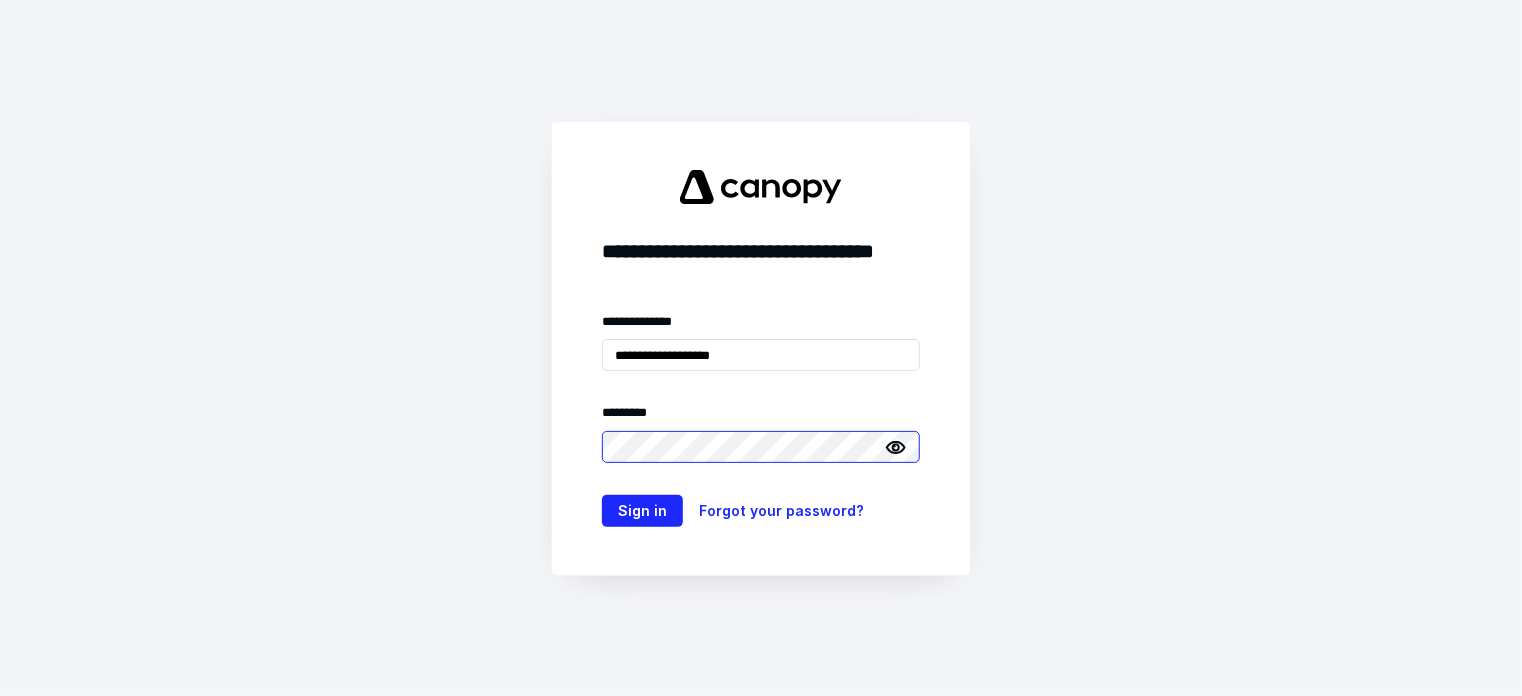 click on "**********" at bounding box center (761, 348) 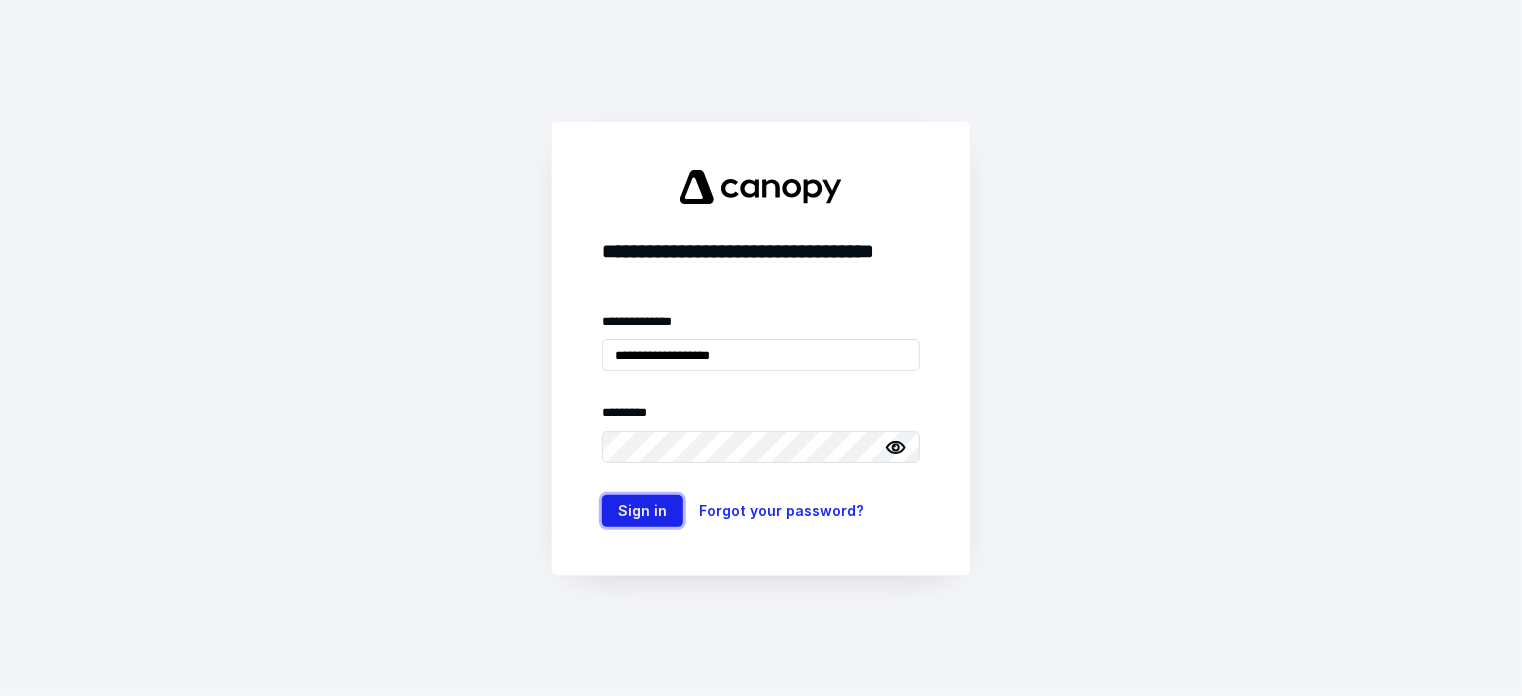 click on "Sign in" at bounding box center (642, 511) 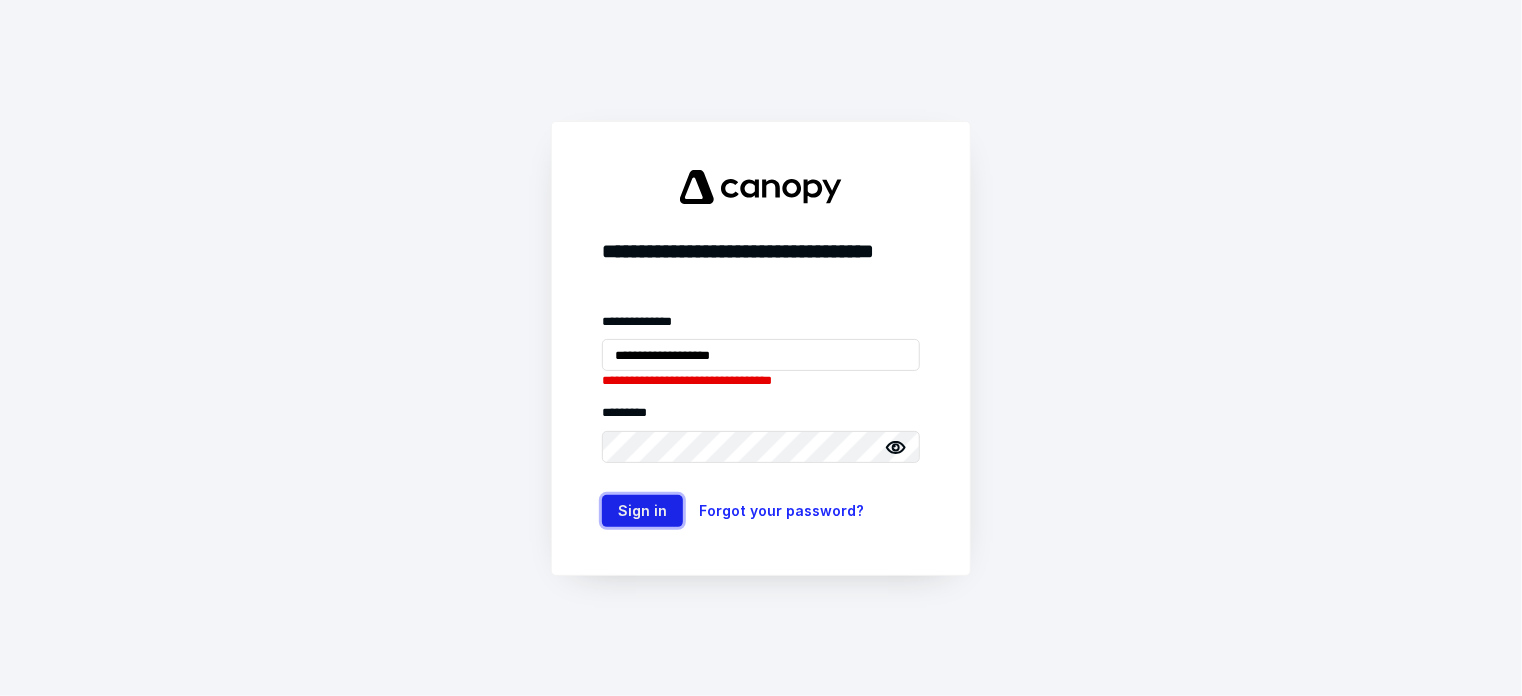 click on "Sign in" at bounding box center (642, 511) 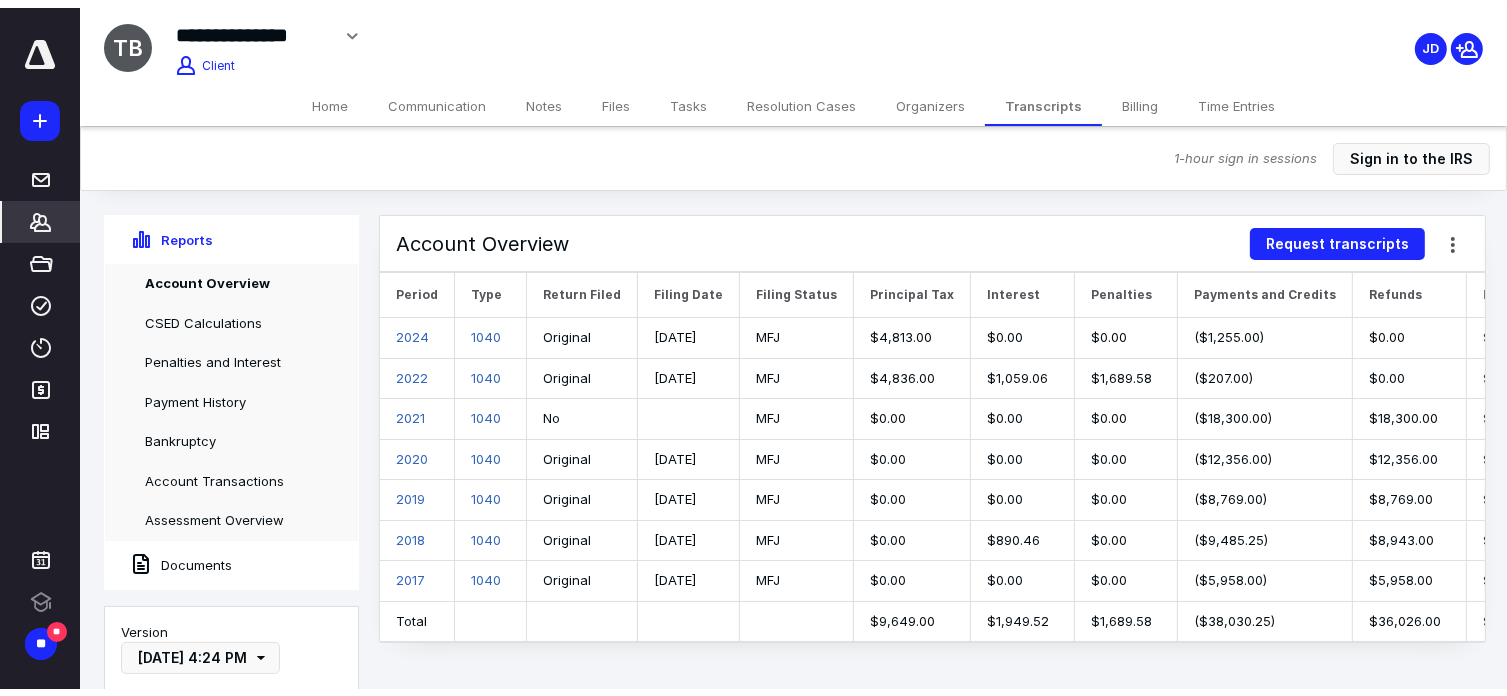 scroll, scrollTop: 0, scrollLeft: 0, axis: both 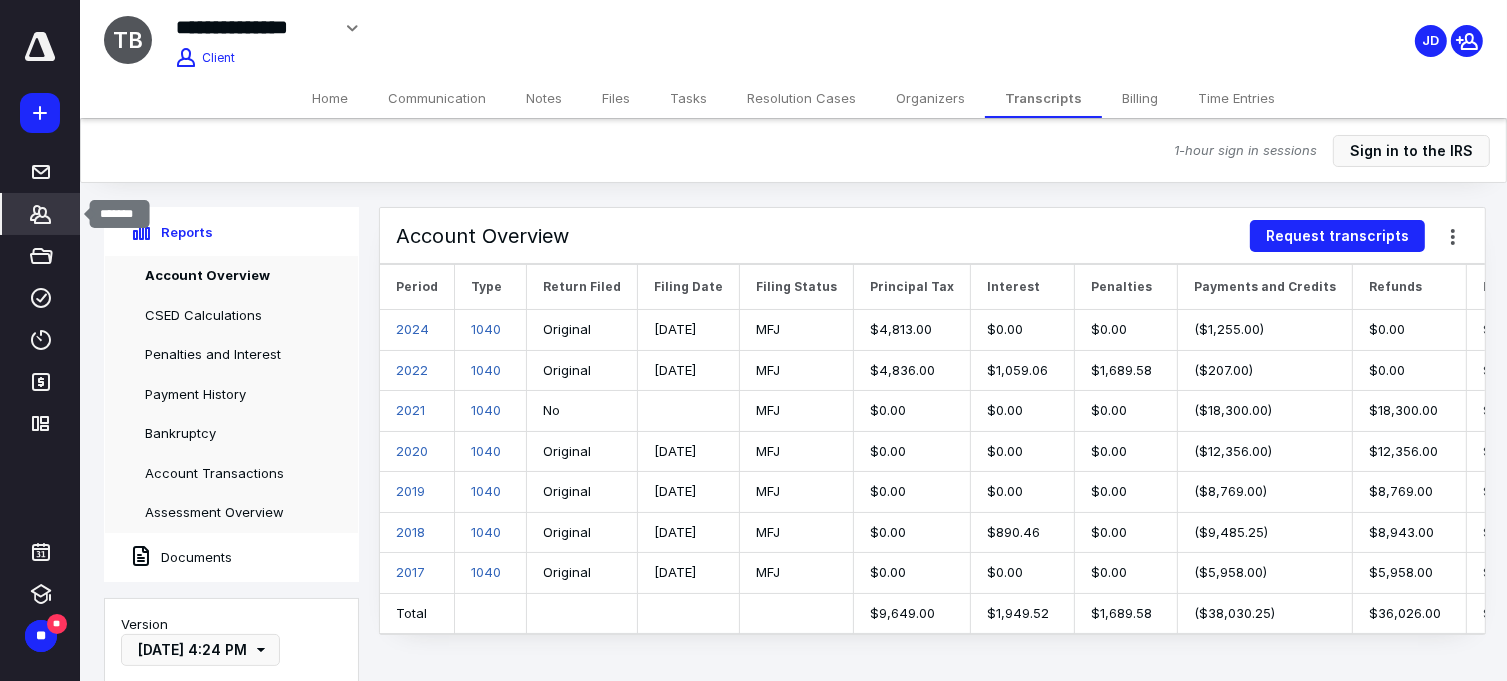 click 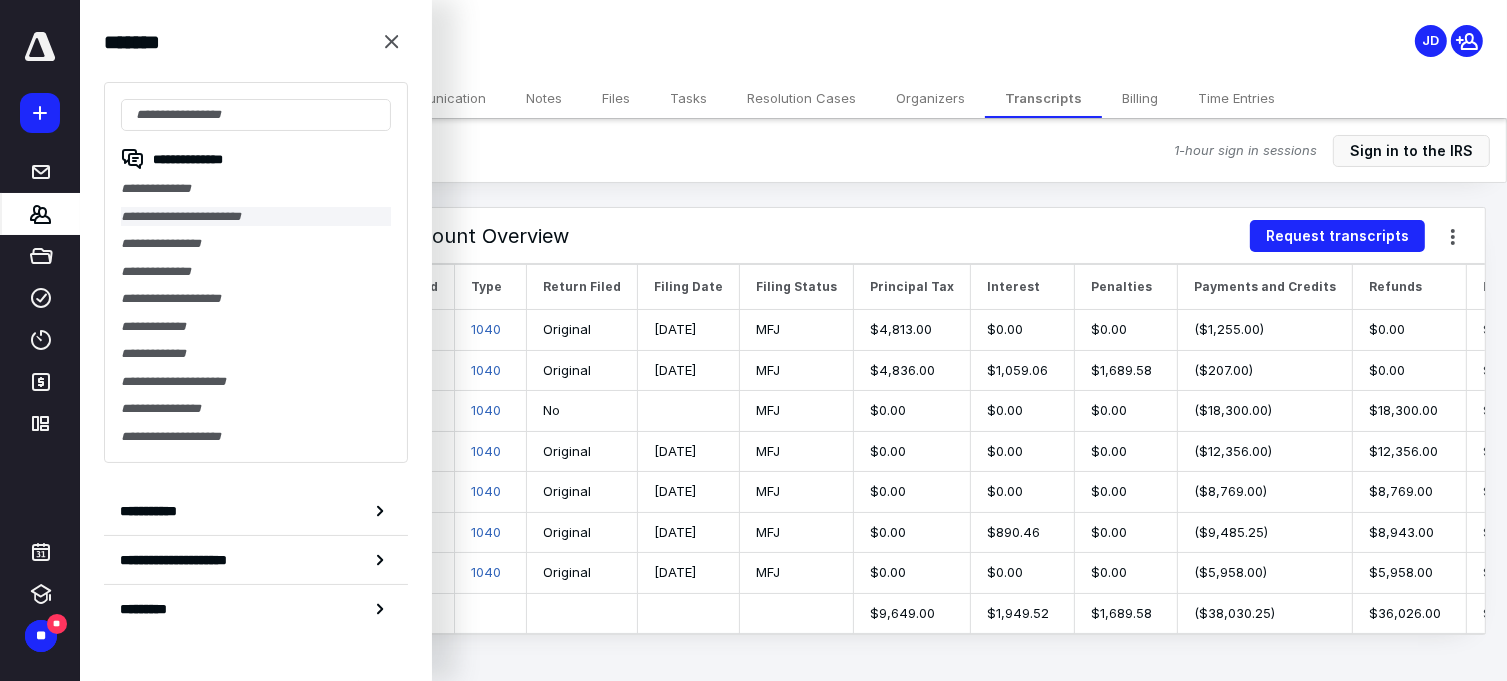 click on "**********" at bounding box center [256, 217] 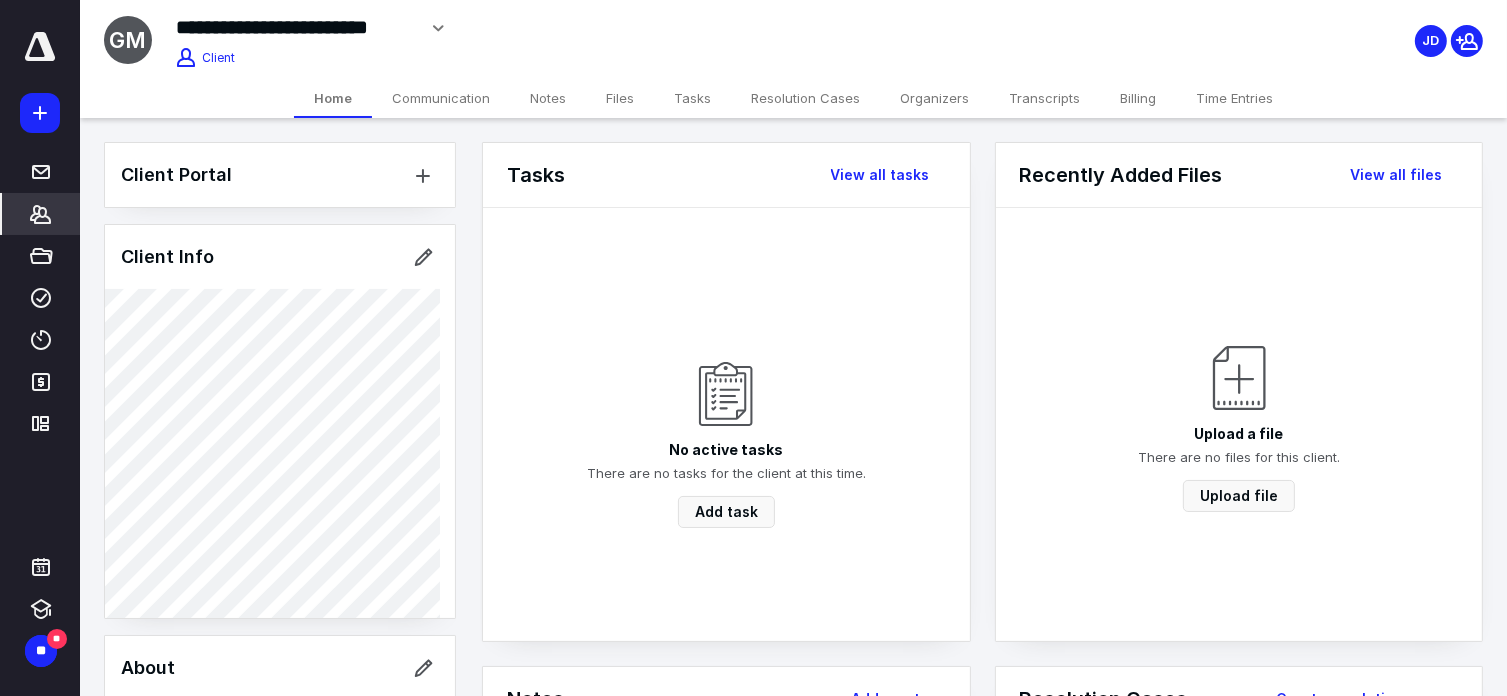 click on "Transcripts" at bounding box center (1044, 98) 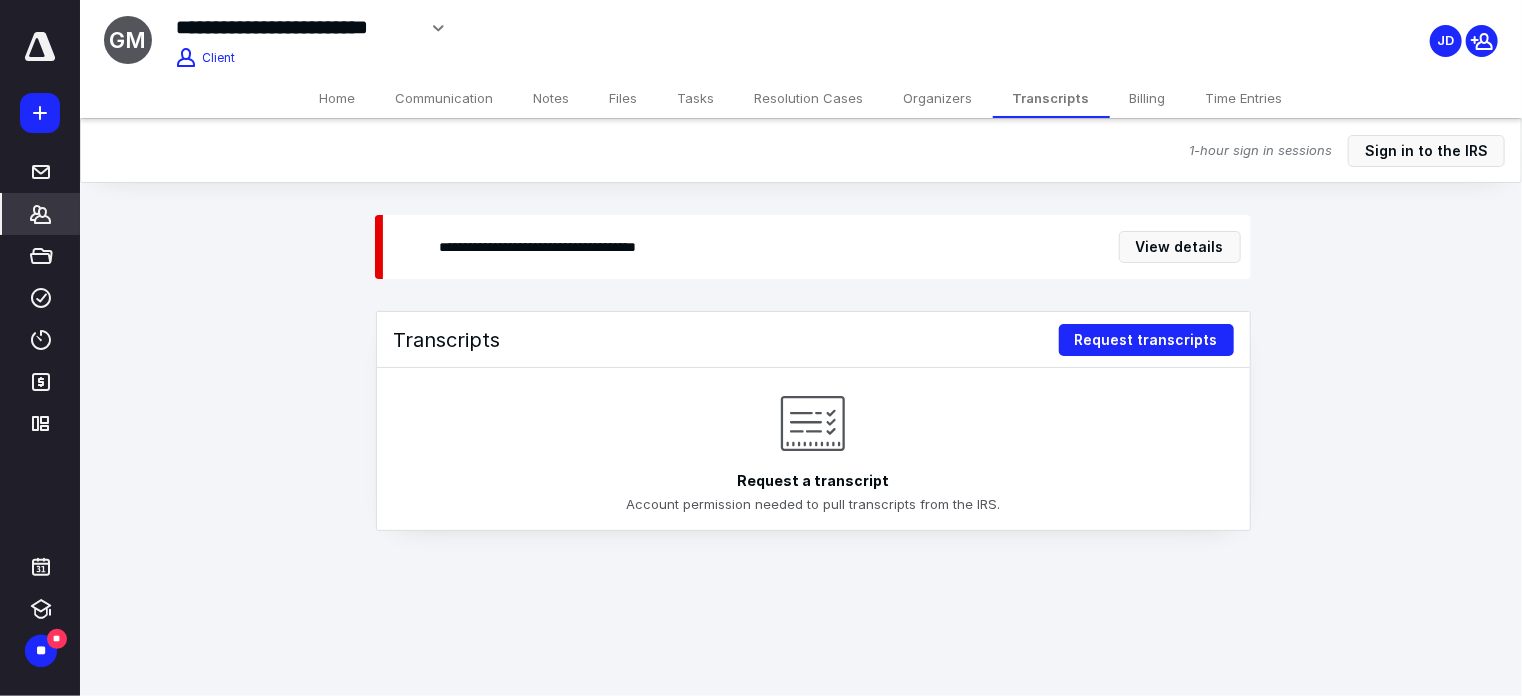 click on "Resolution Cases" at bounding box center (809, 98) 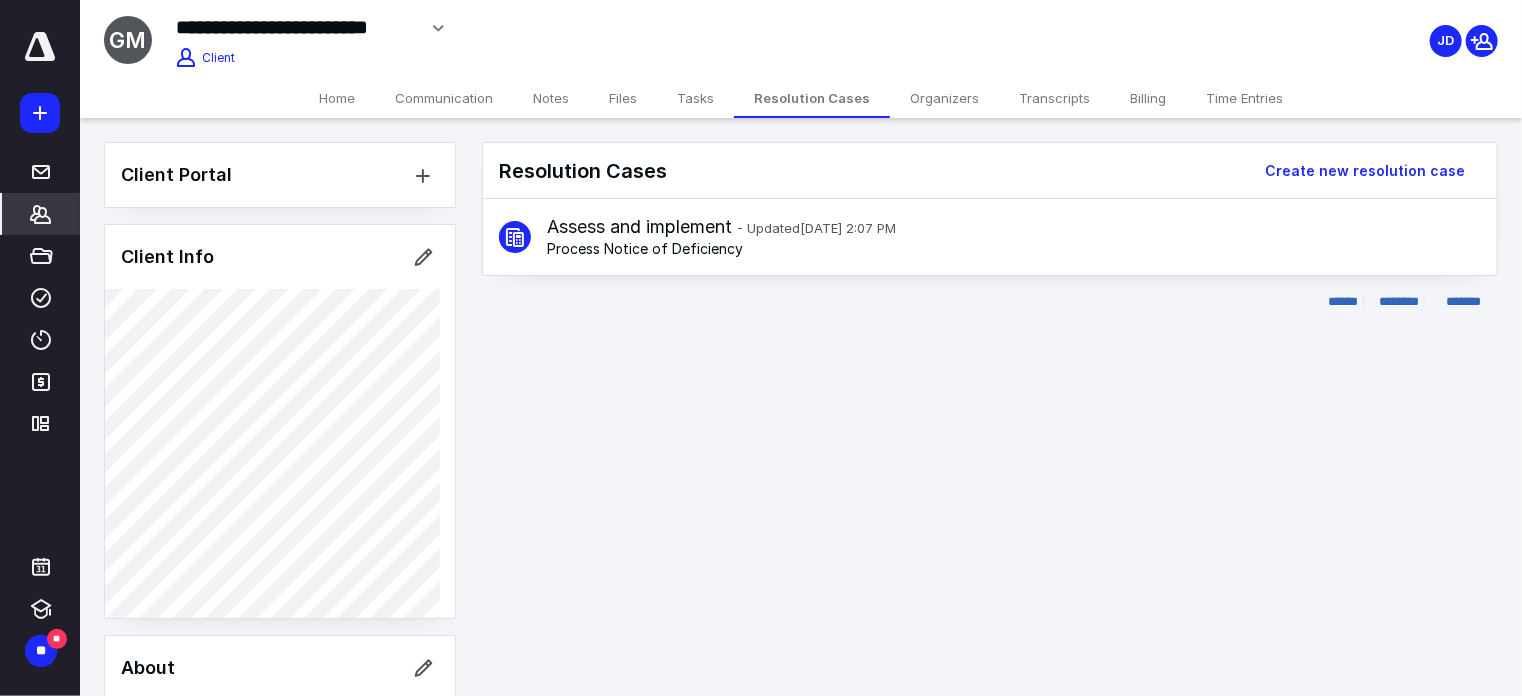 click on "Transcripts" at bounding box center [1054, 98] 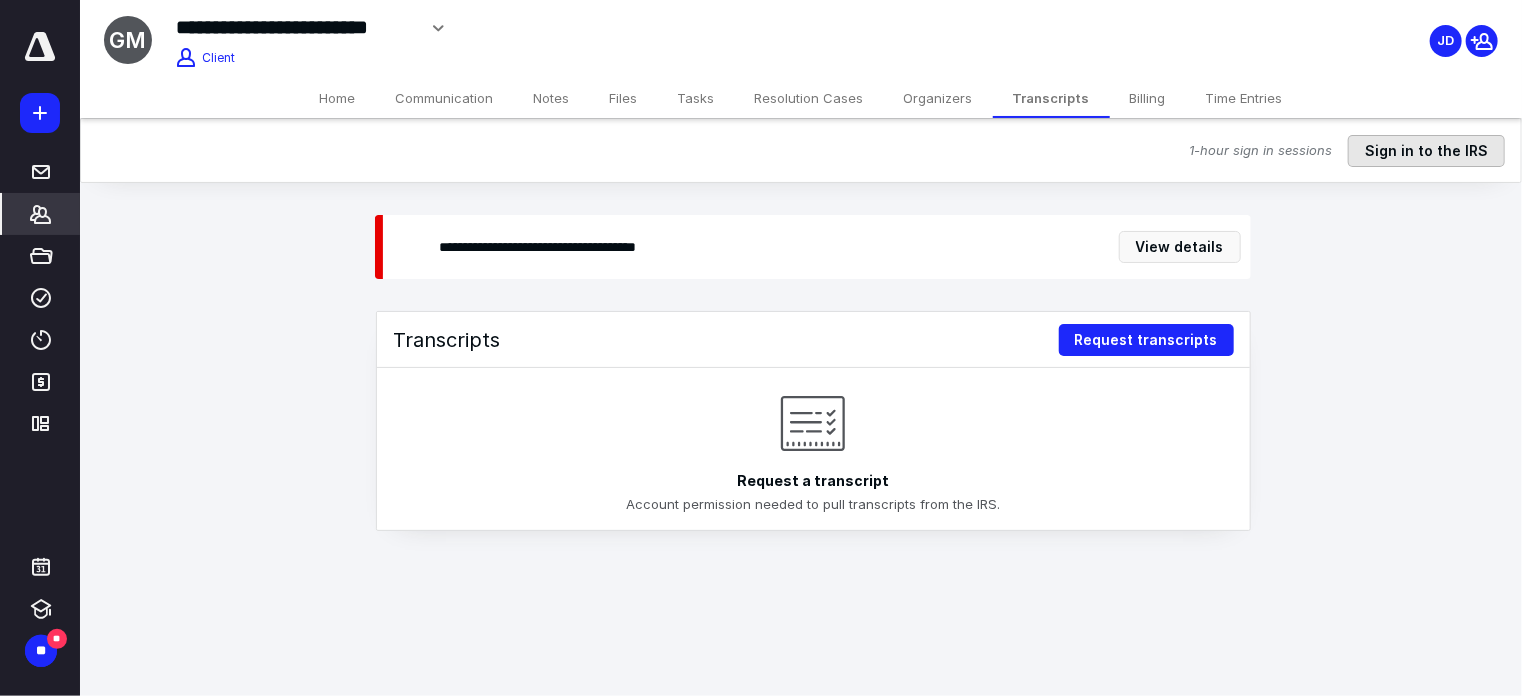 click on "Sign in to the IRS" at bounding box center [1426, 151] 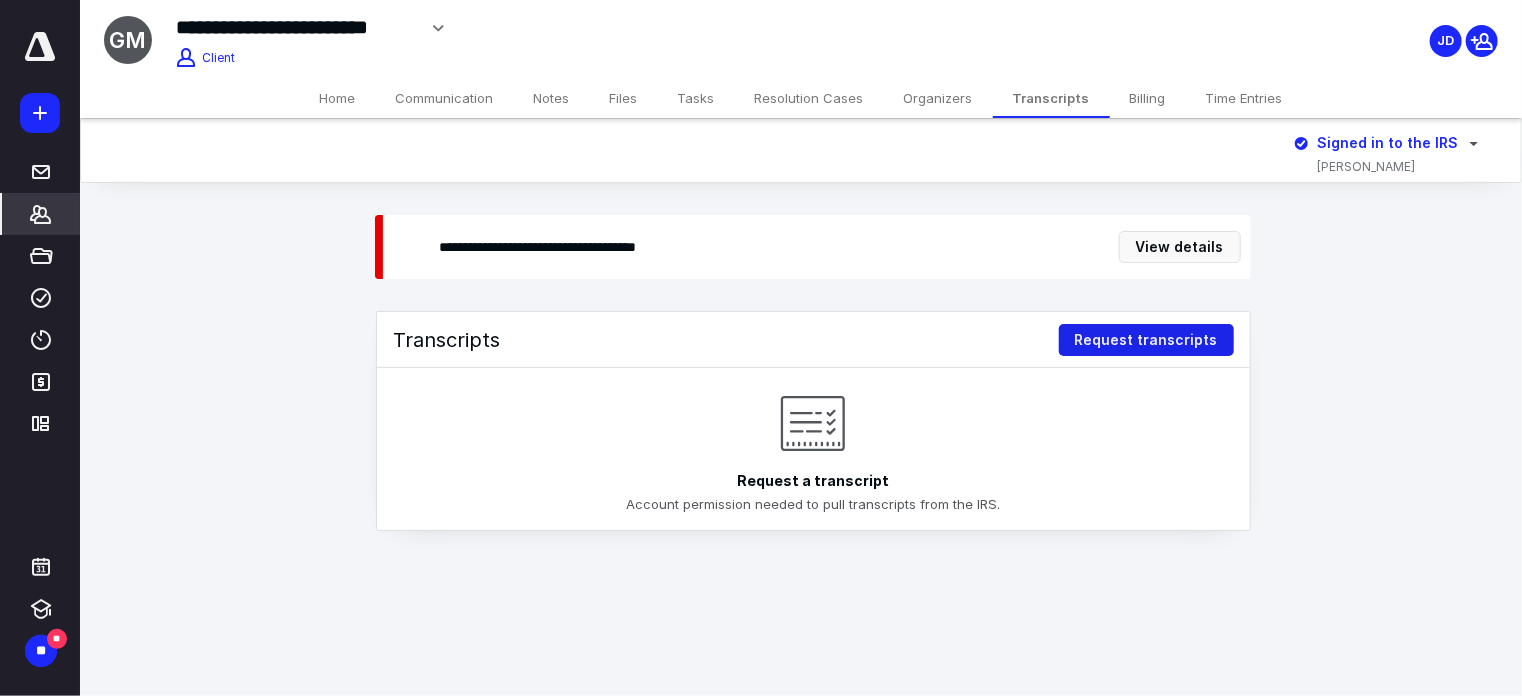 click on "Request transcripts" at bounding box center [1146, 340] 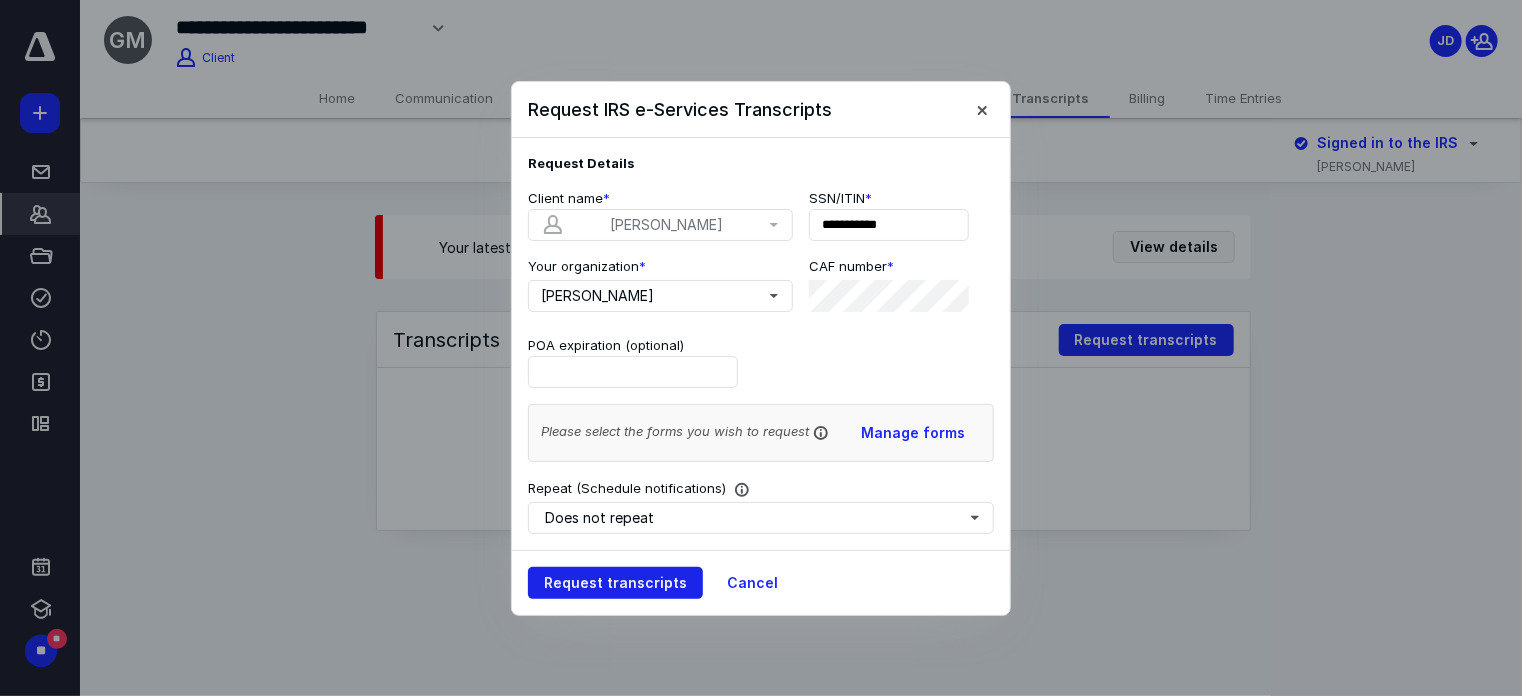 click on "Request transcripts" at bounding box center (615, 583) 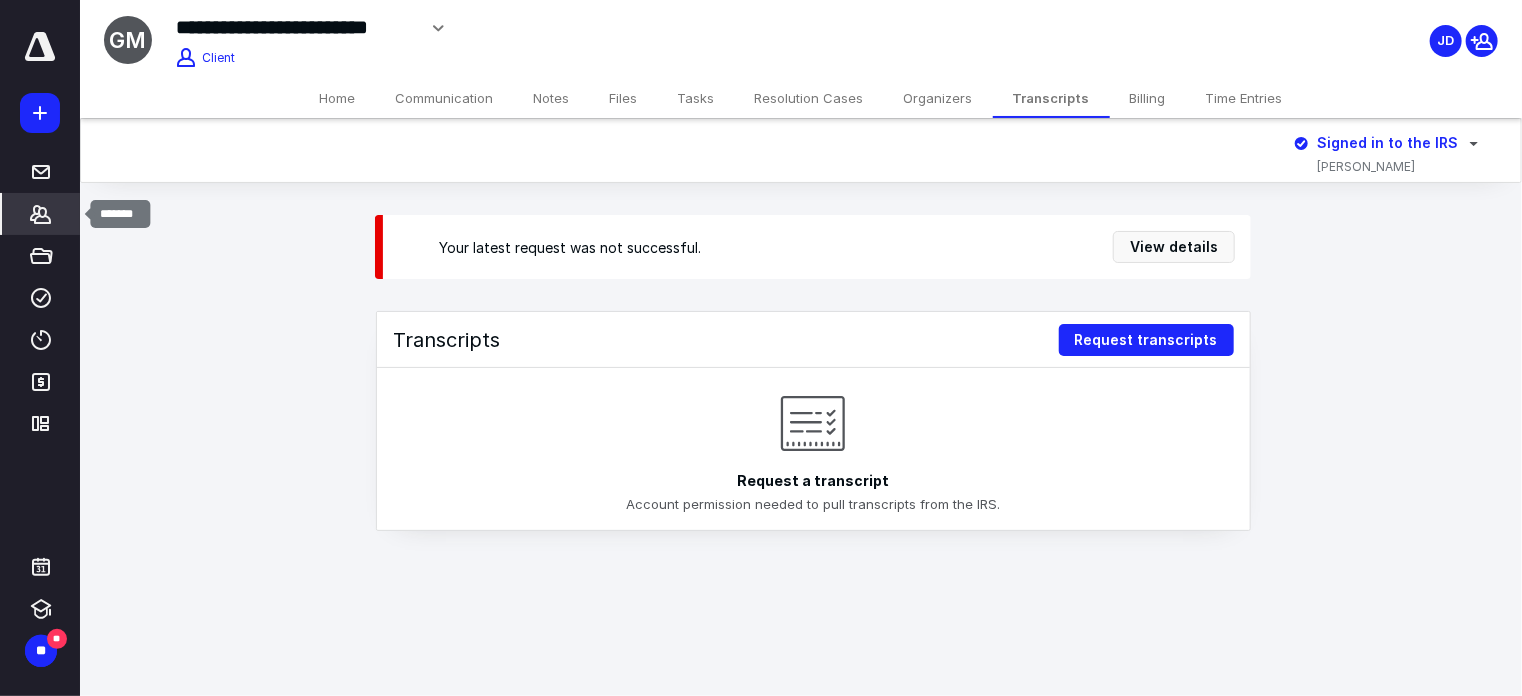click 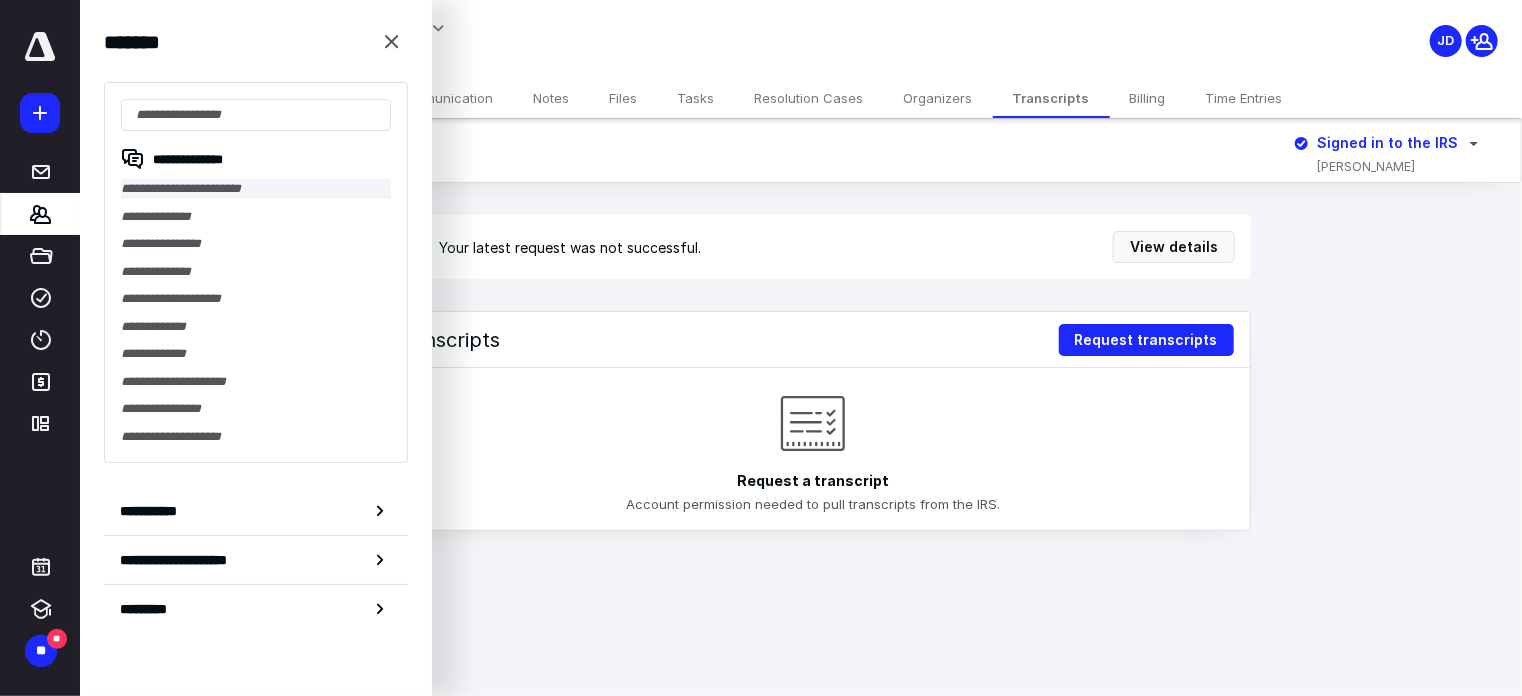 click on "**********" at bounding box center [256, 189] 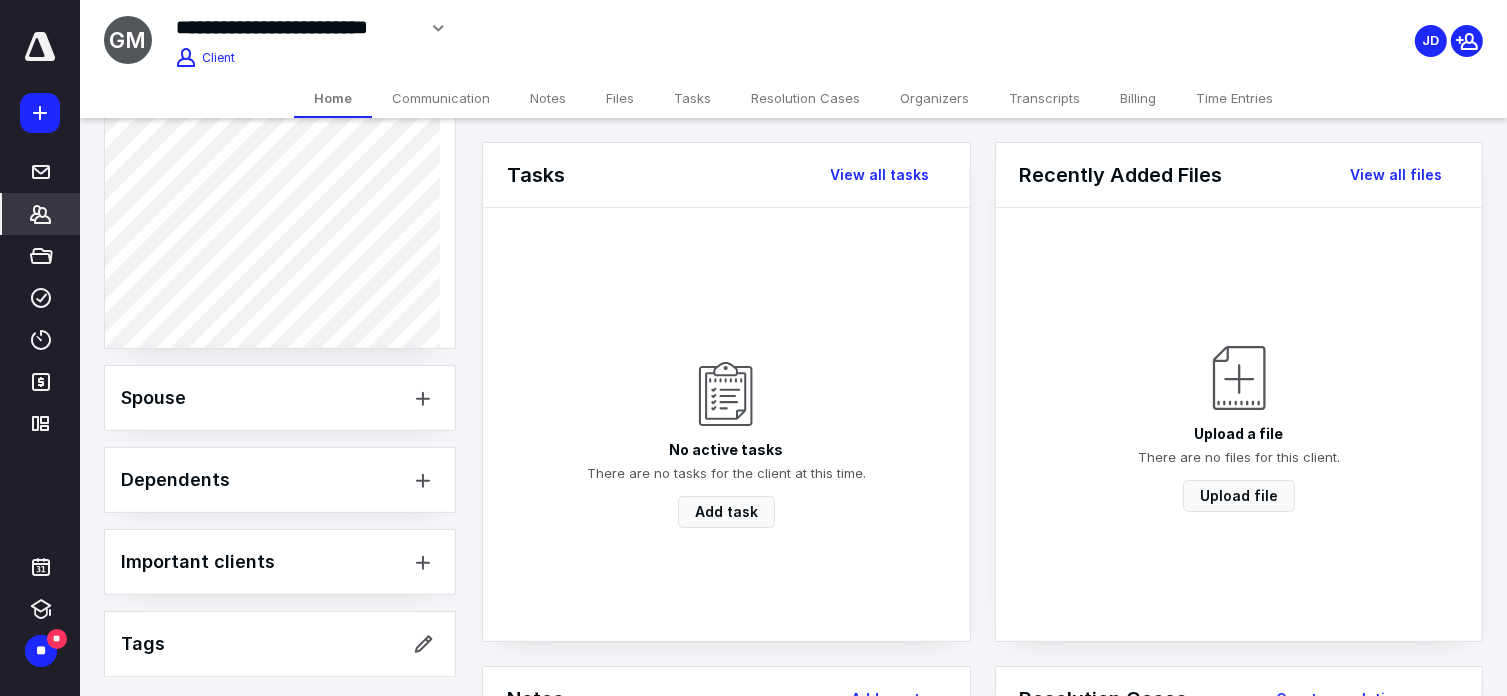 scroll, scrollTop: 816, scrollLeft: 0, axis: vertical 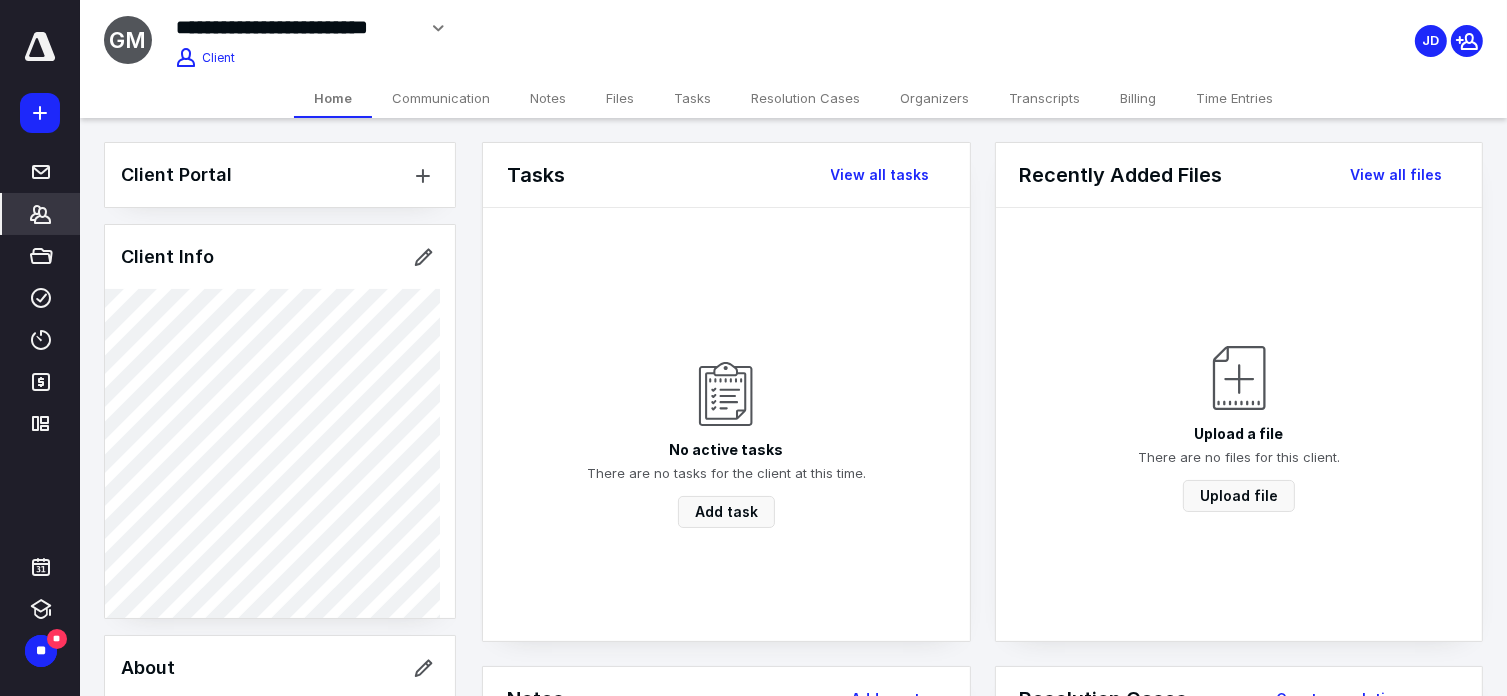 click on "Resolution Cases" at bounding box center (805, 98) 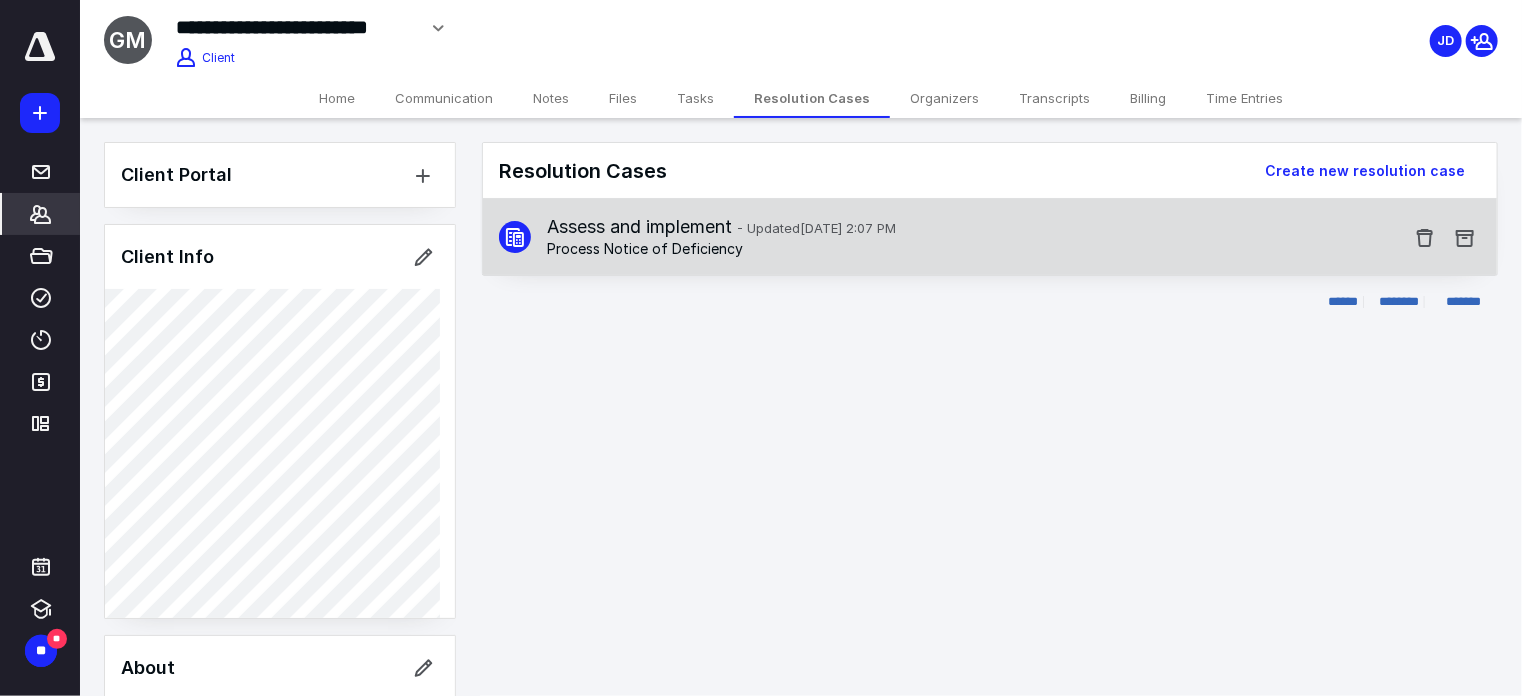 click on "Assess and implement   - Updated  [DATE] 2:07 PM" at bounding box center (721, 227) 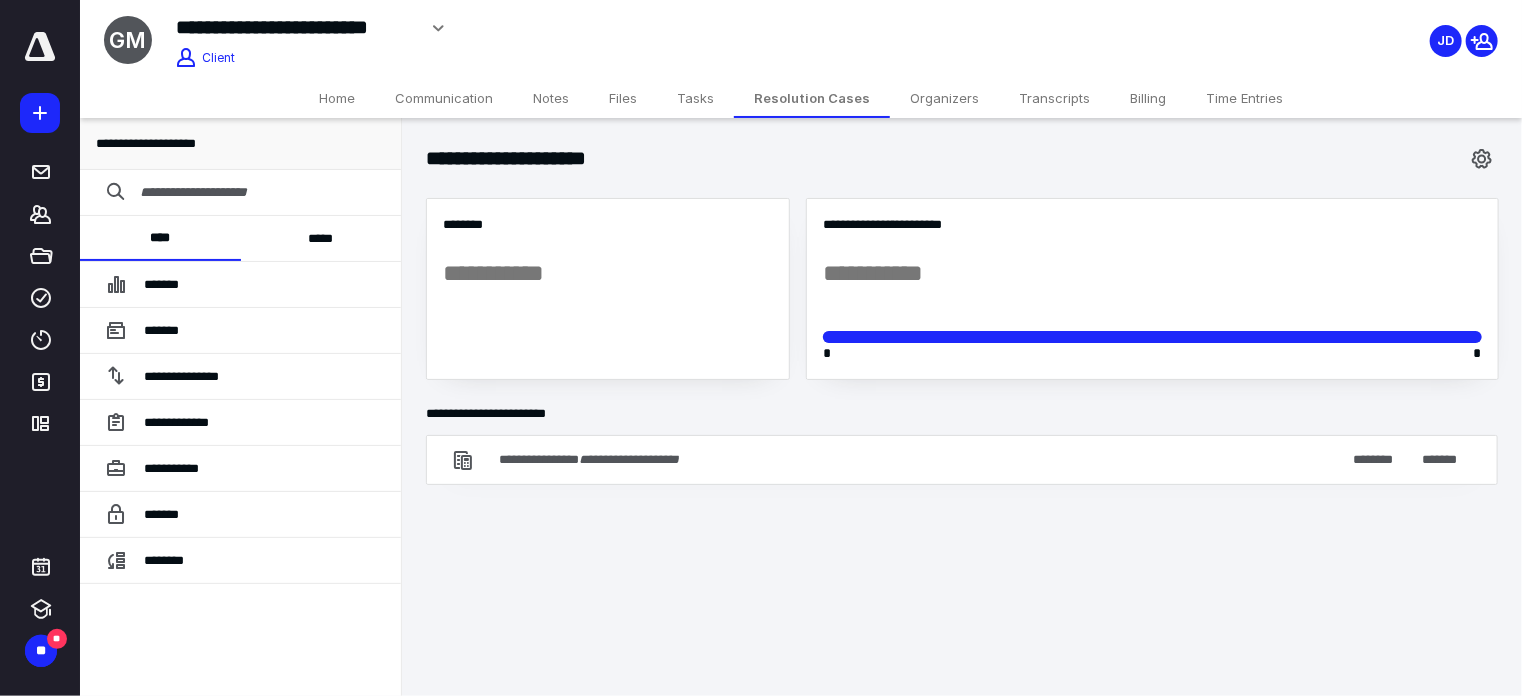 click on "*****" at bounding box center (321, 238) 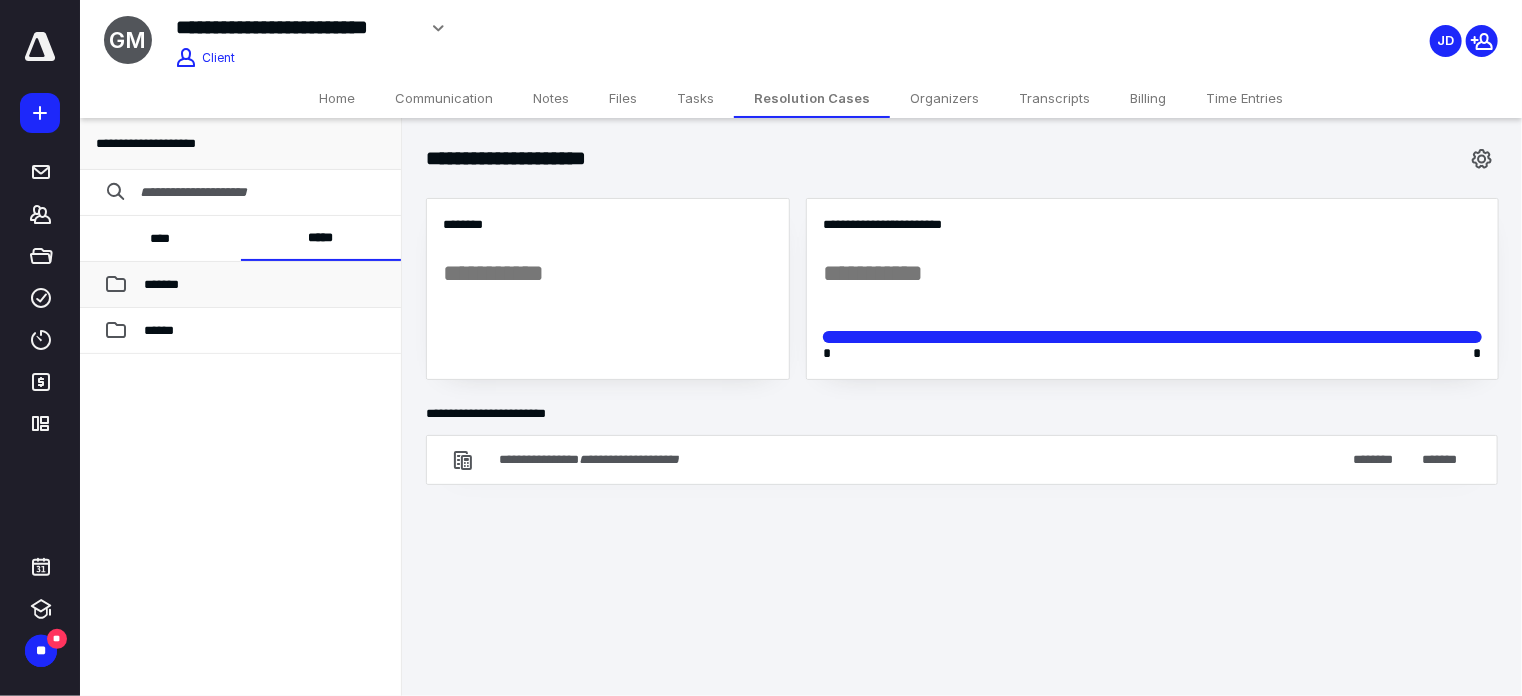 click on "*******" at bounding box center (161, 284) 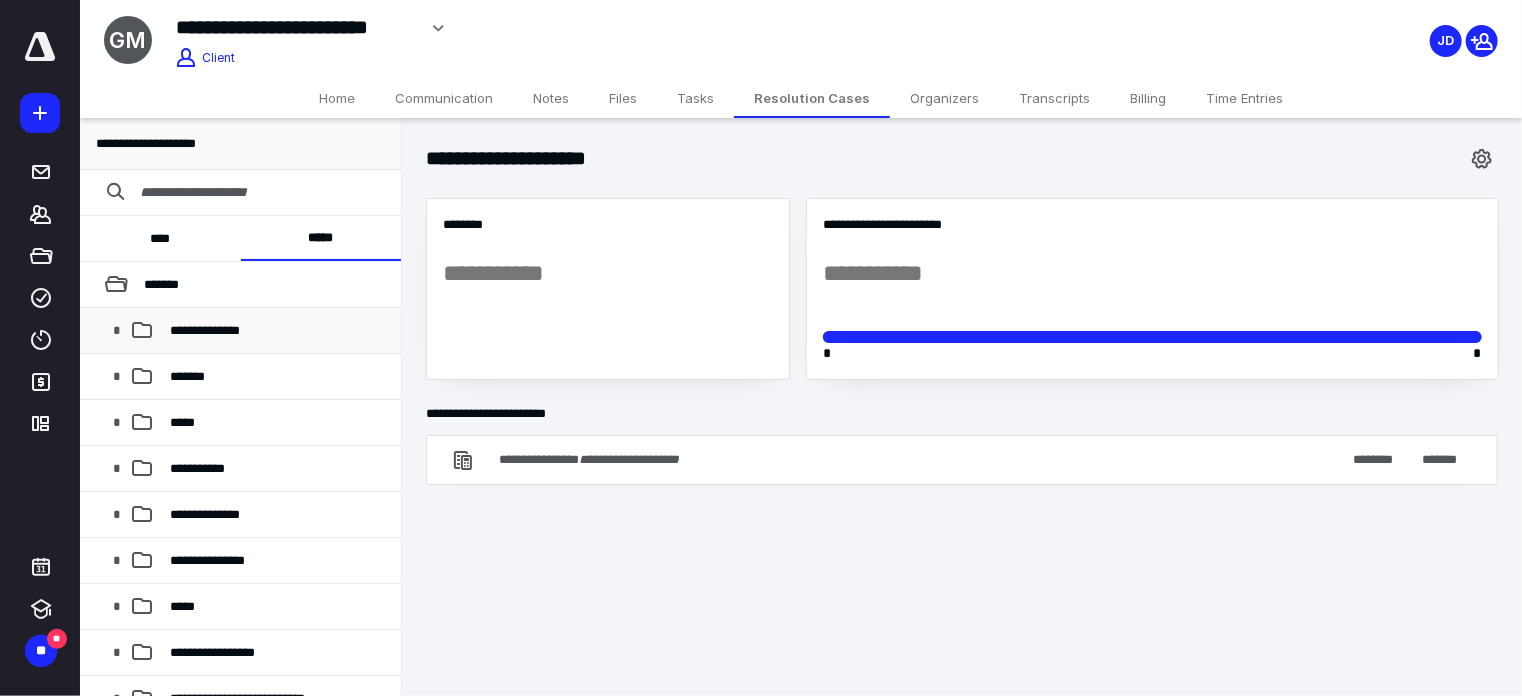 click on "**********" at bounding box center (205, 330) 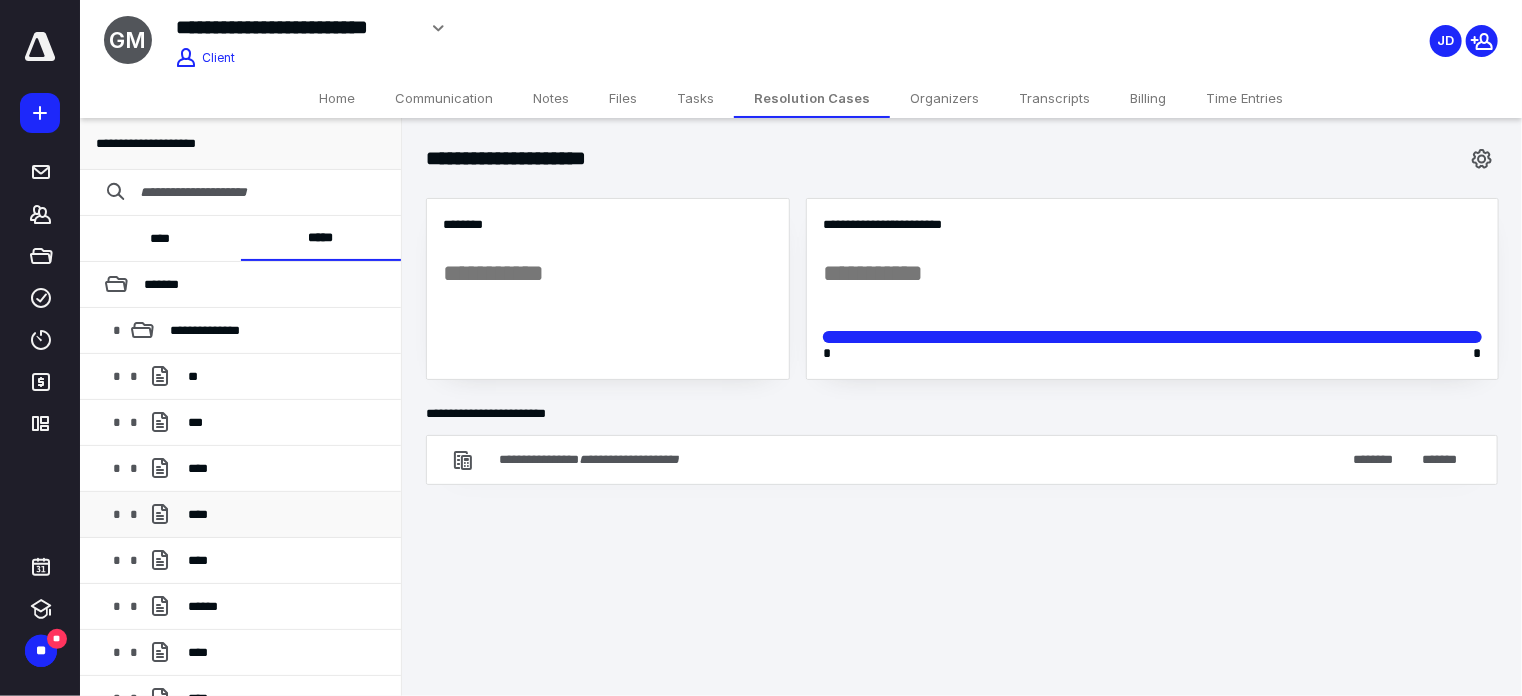 click on "****" at bounding box center [198, 514] 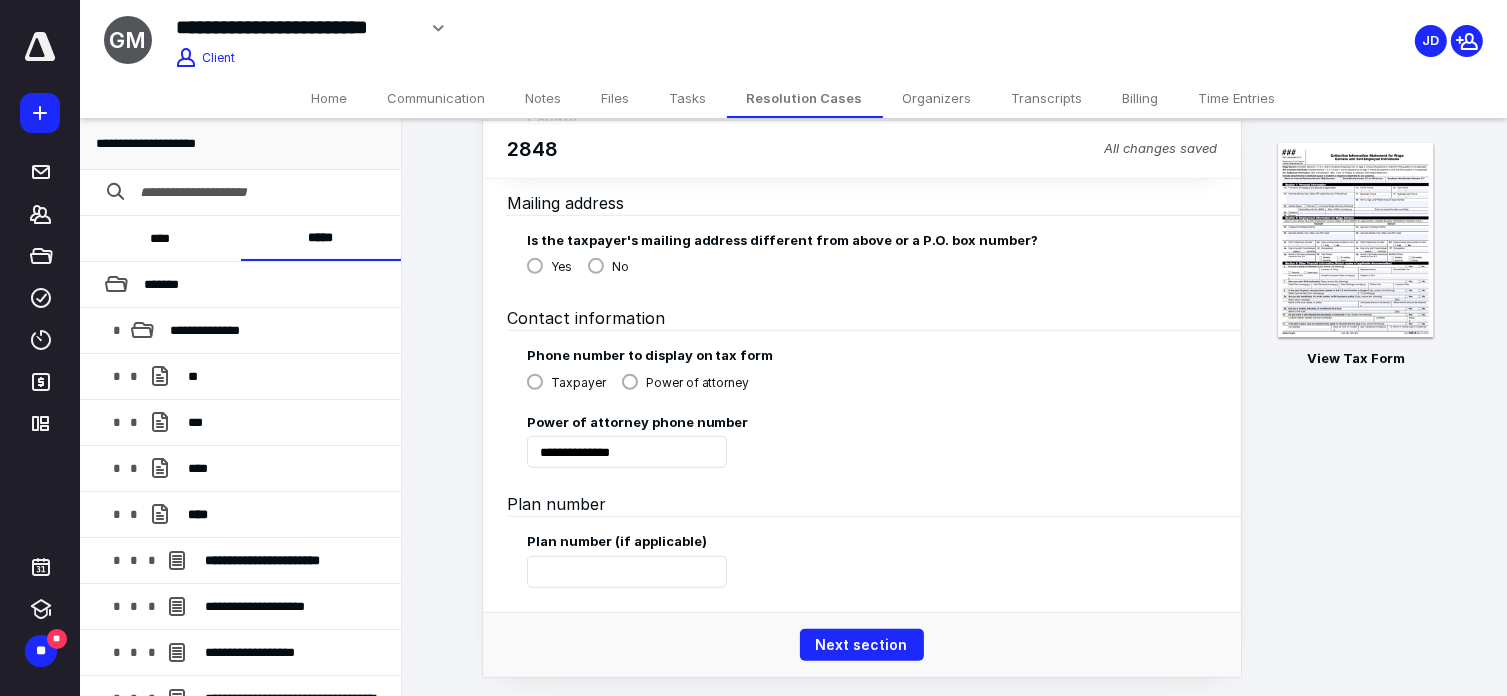 scroll, scrollTop: 1279, scrollLeft: 0, axis: vertical 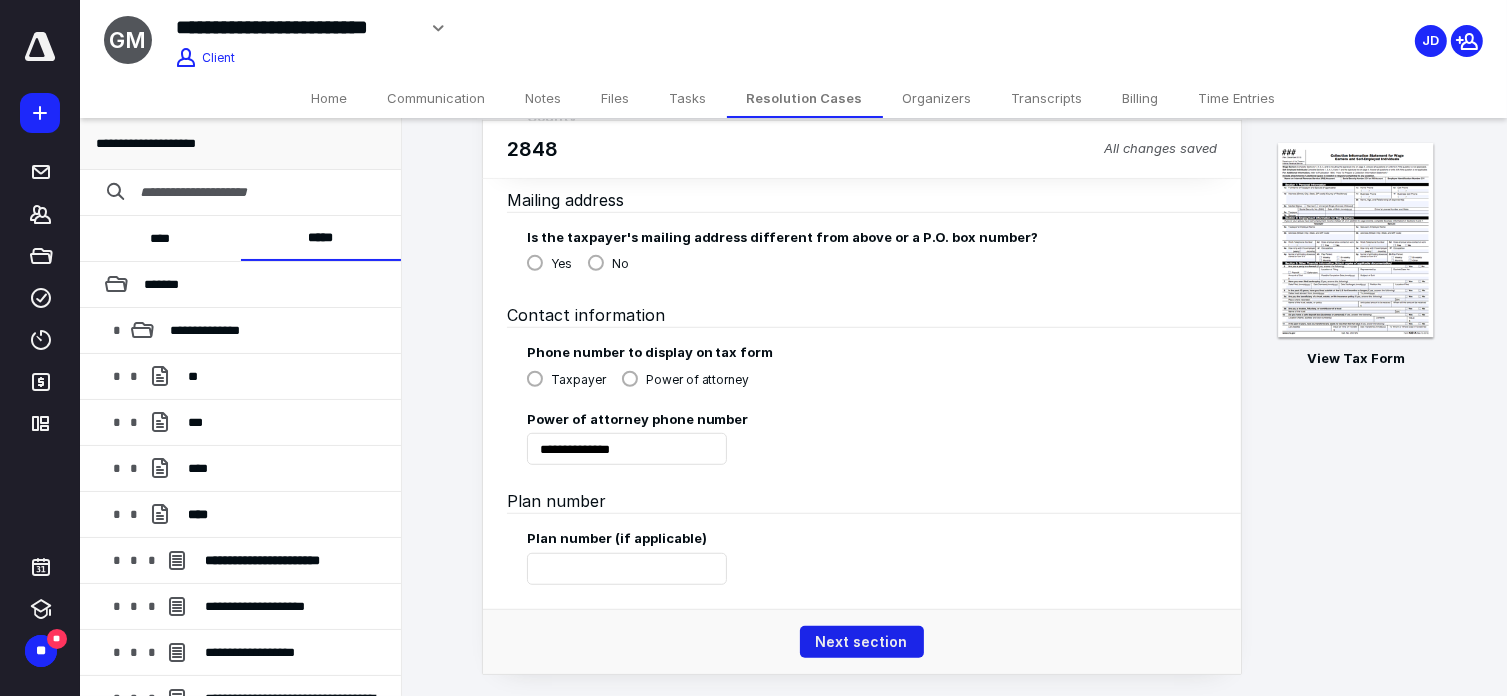 click on "Next section" at bounding box center [862, 642] 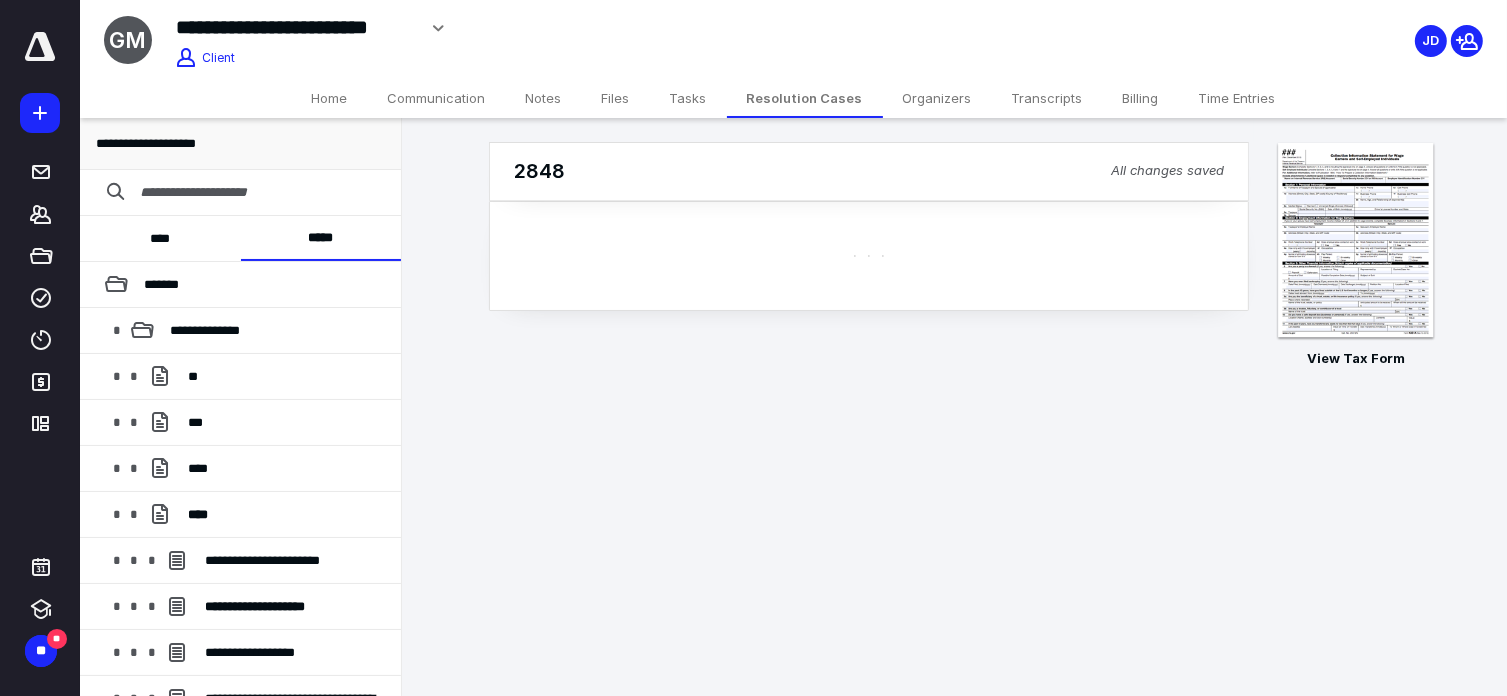 scroll, scrollTop: 0, scrollLeft: 0, axis: both 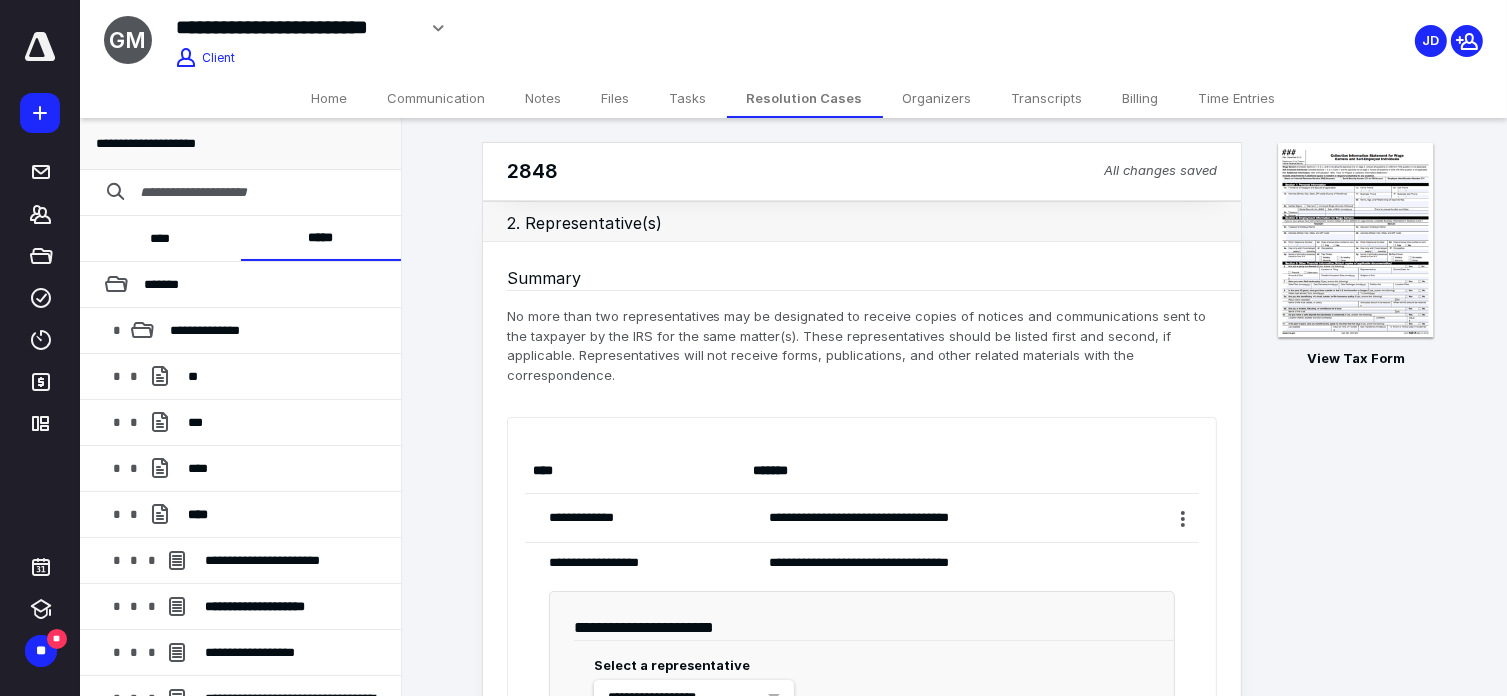 click on "**********" at bounding box center [943, 563] 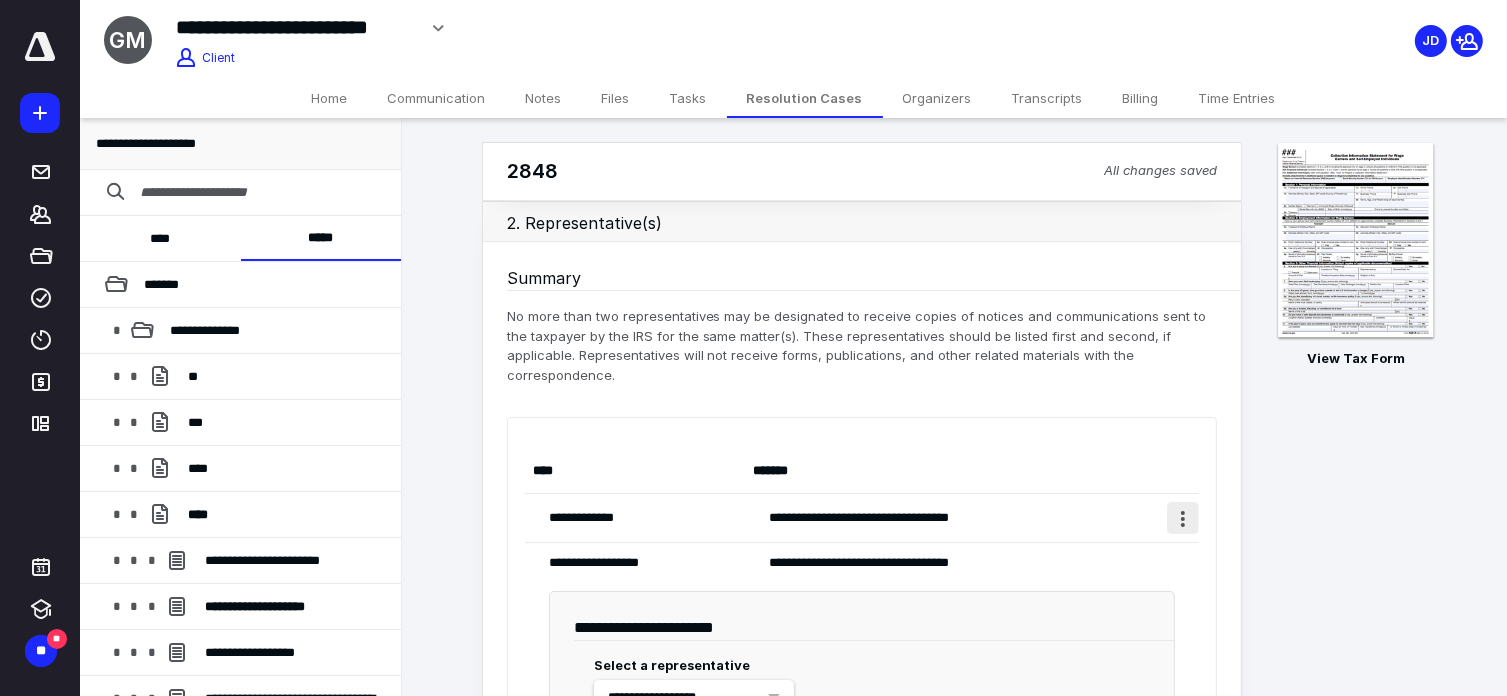 click at bounding box center (1183, 518) 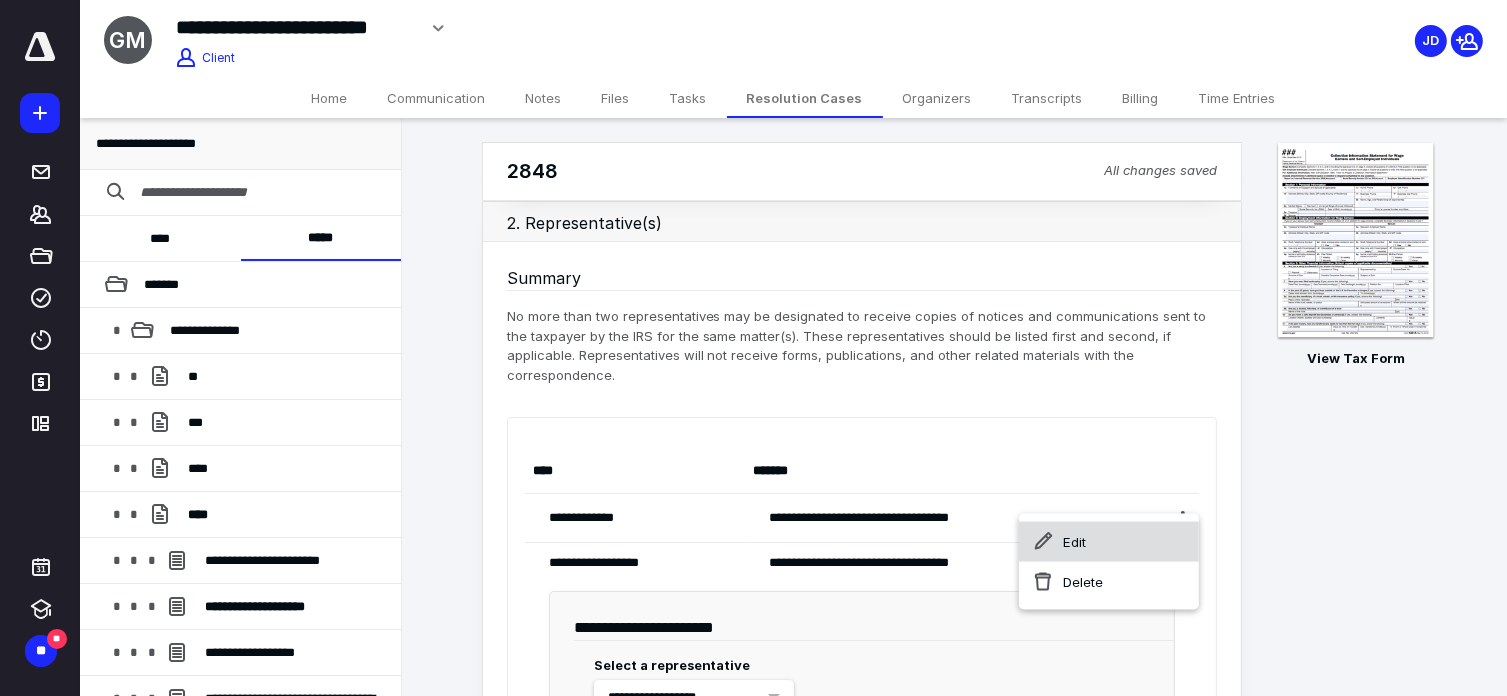 click on "Edit" at bounding box center [1109, 542] 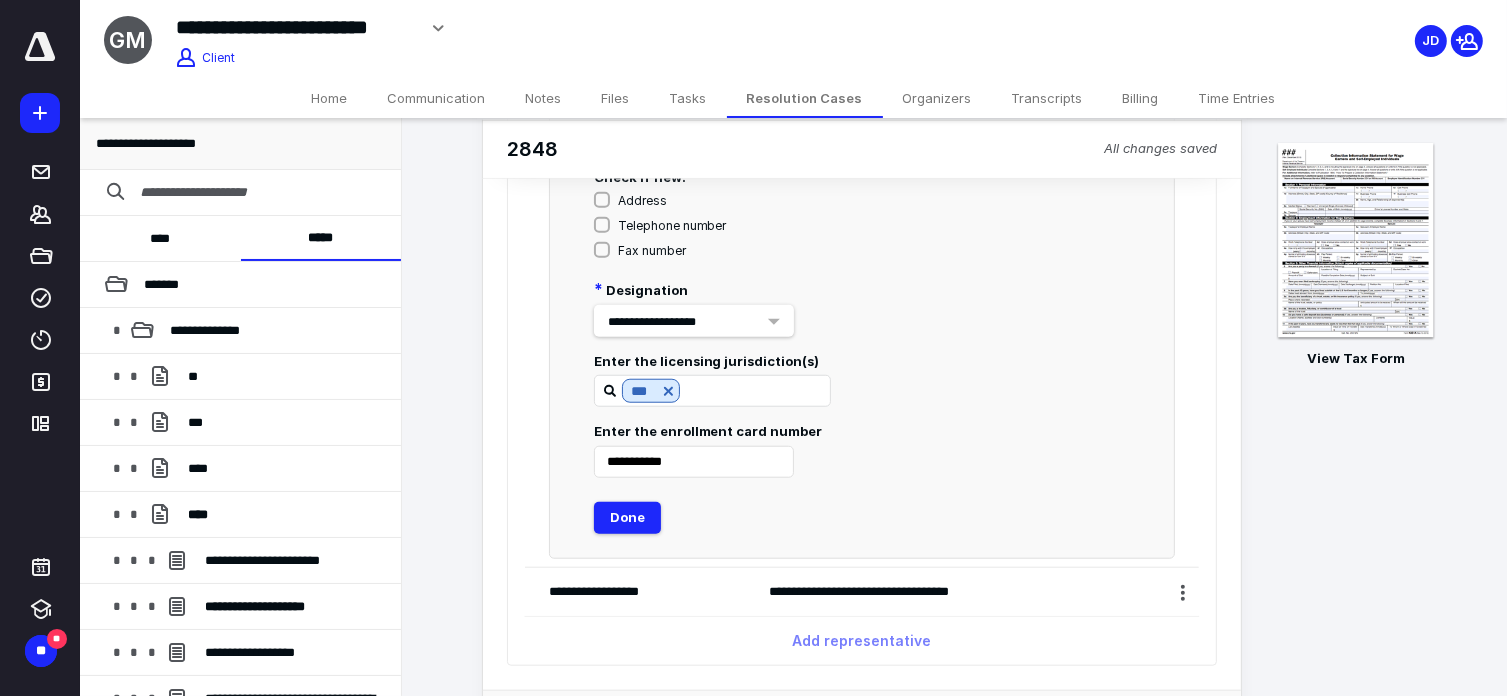 scroll, scrollTop: 1752, scrollLeft: 0, axis: vertical 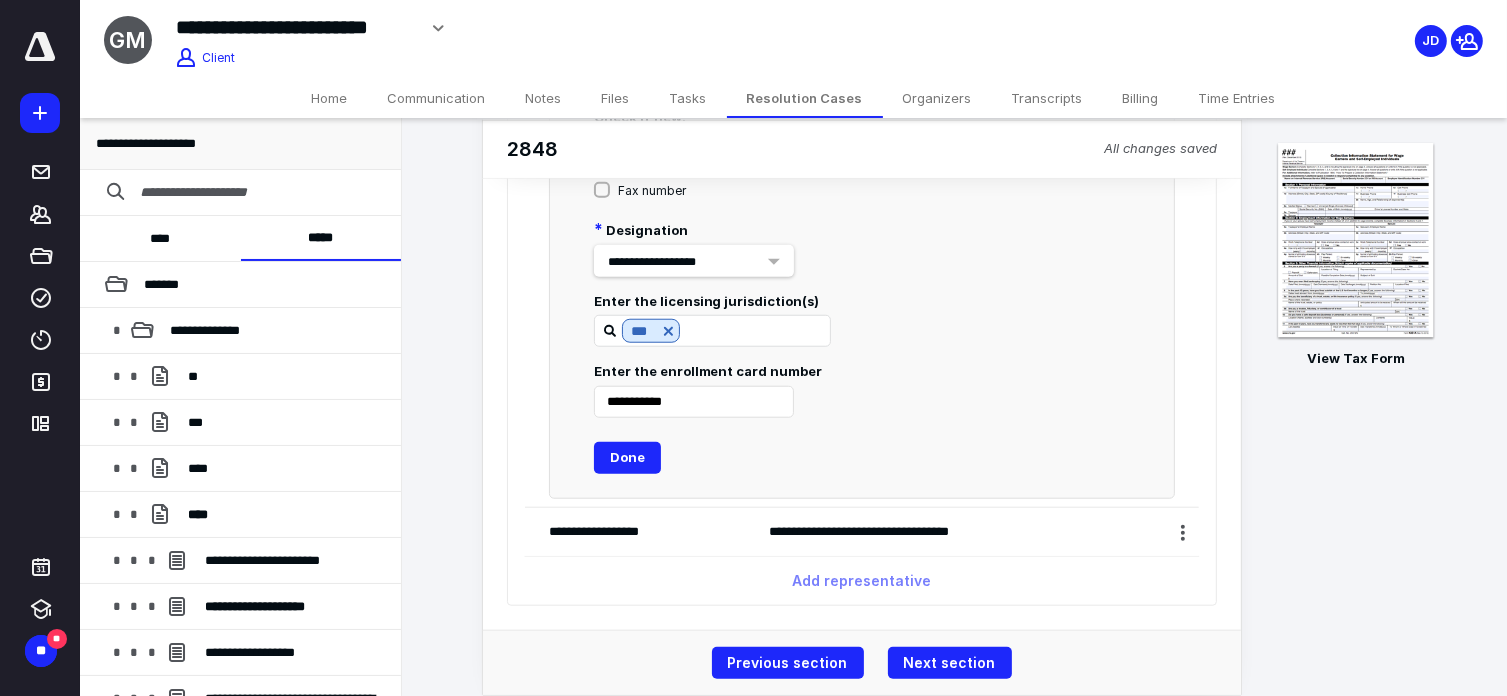 click on "Done" at bounding box center [627, 458] 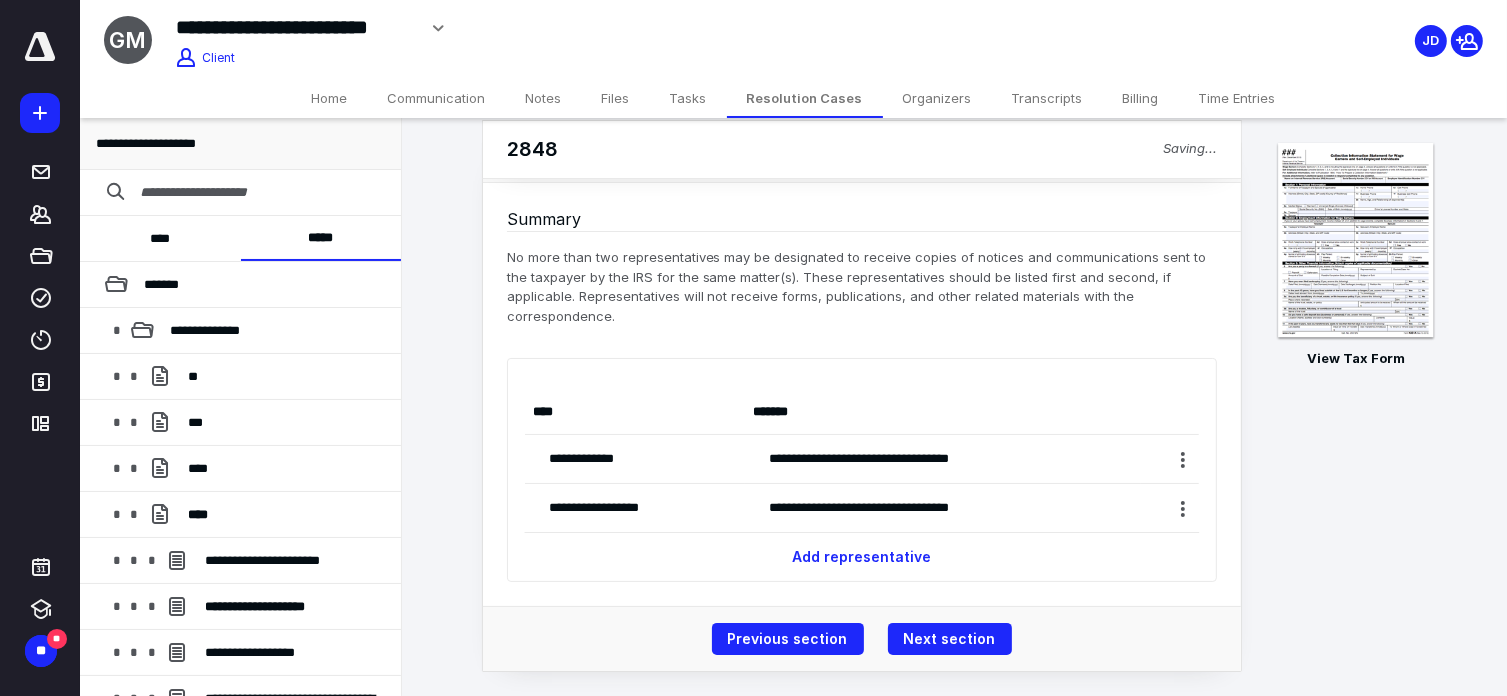 scroll, scrollTop: 37, scrollLeft: 0, axis: vertical 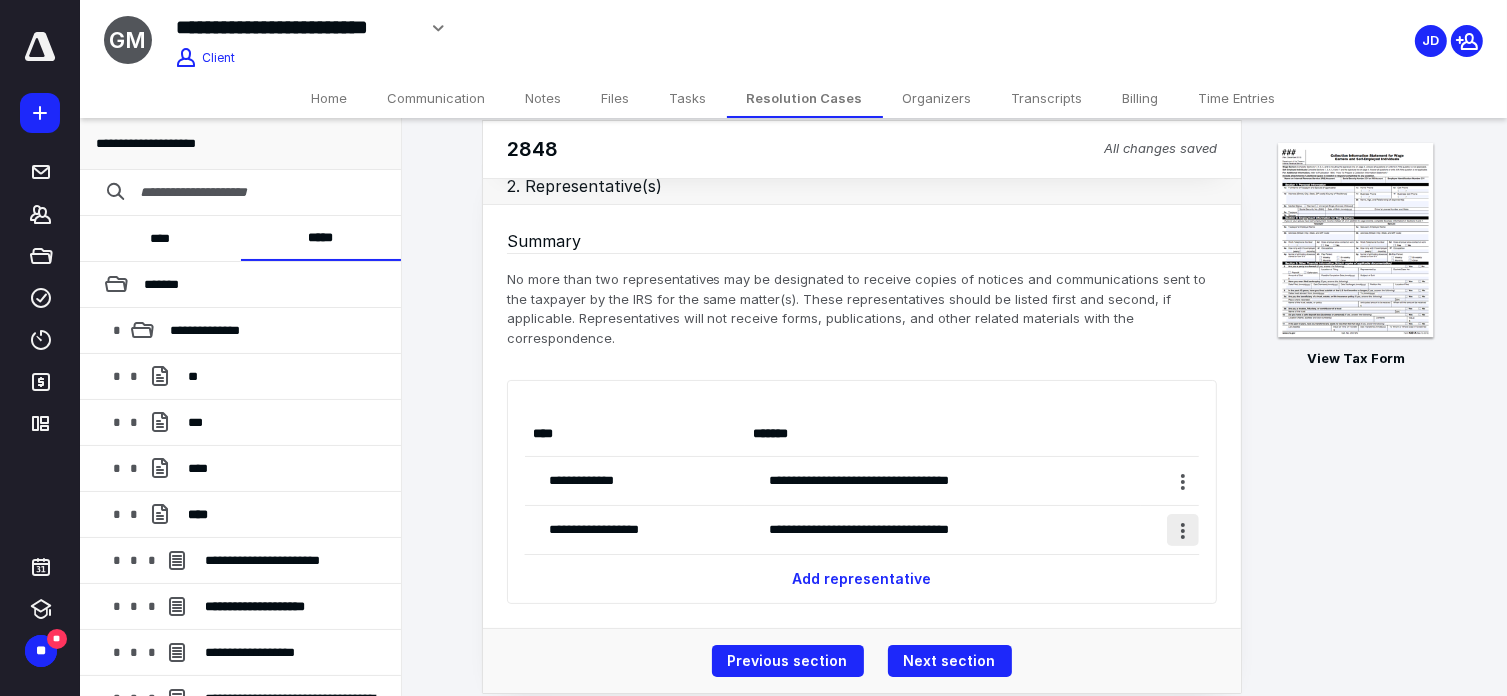 click at bounding box center (1183, 530) 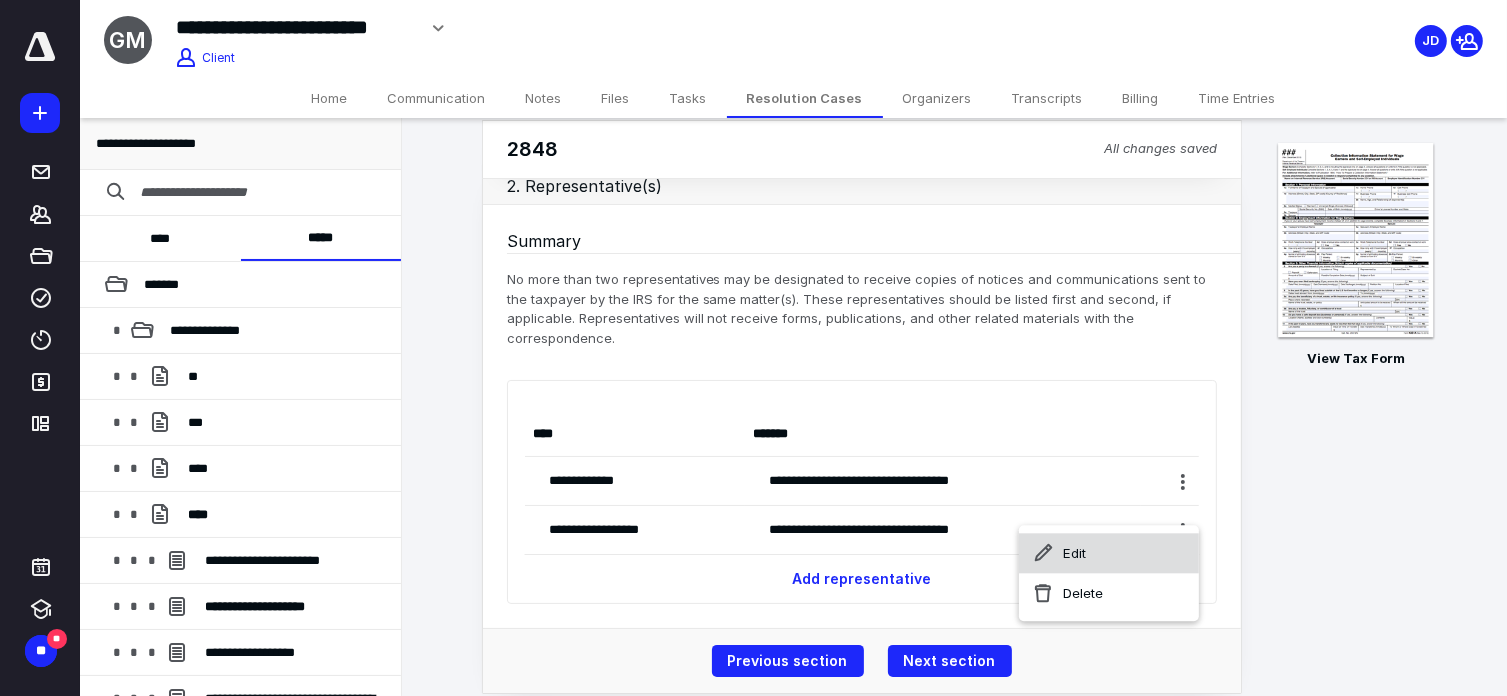 click on "Edit" at bounding box center (1109, 553) 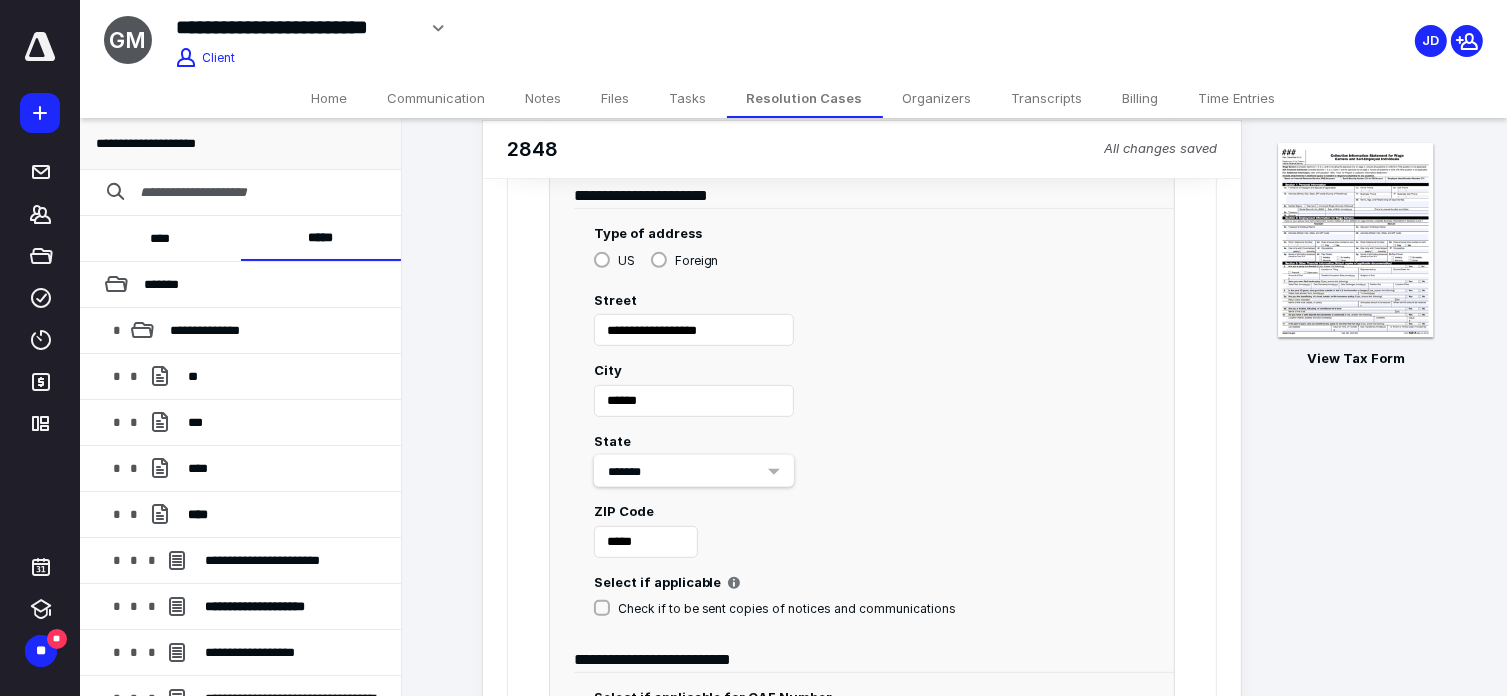 scroll, scrollTop: 837, scrollLeft: 0, axis: vertical 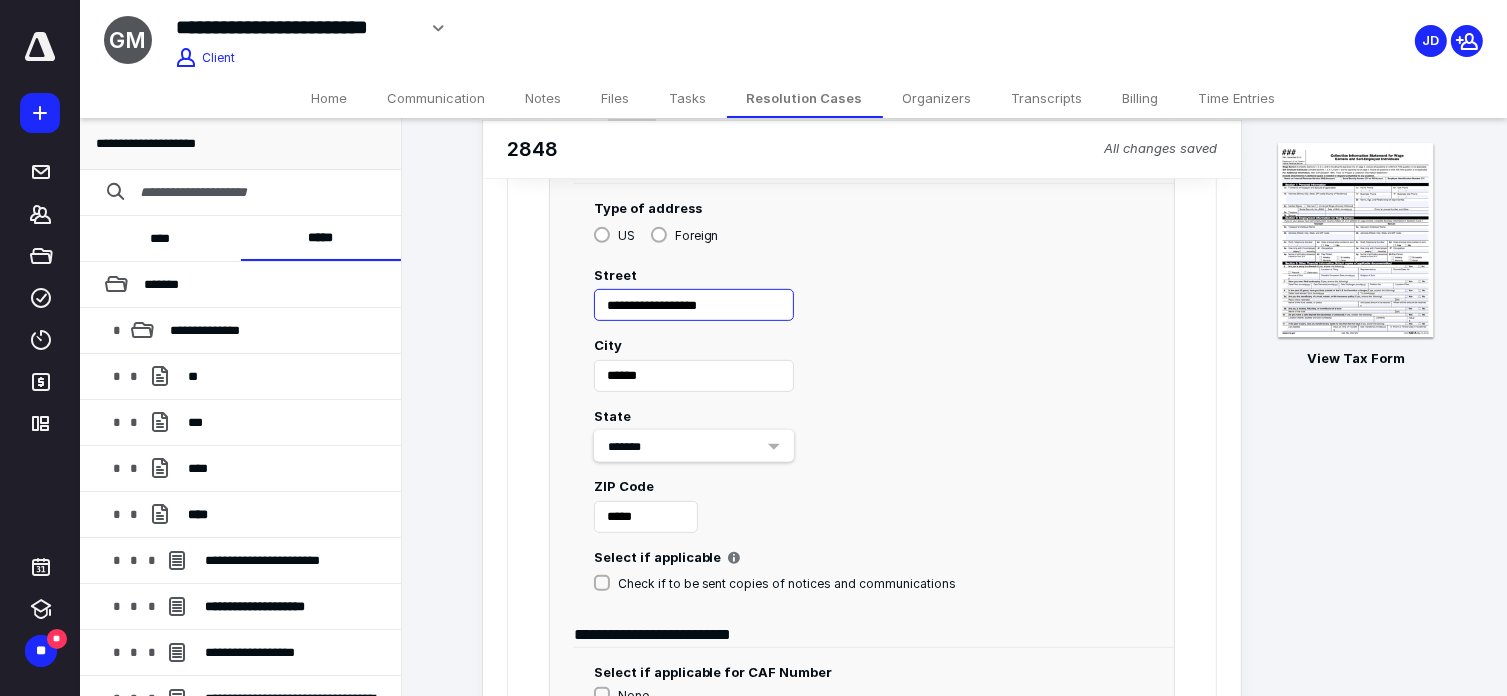 click on "**********" at bounding box center [694, 305] 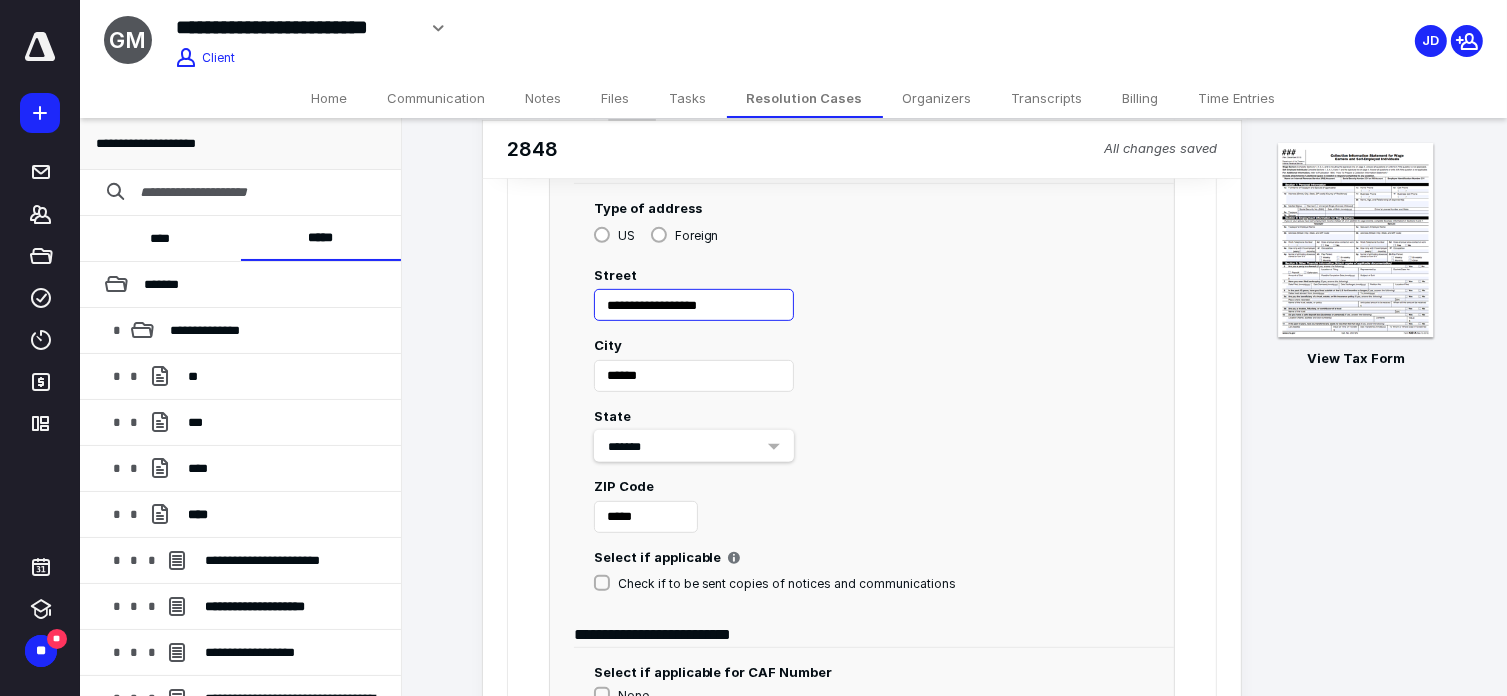 type on "**********" 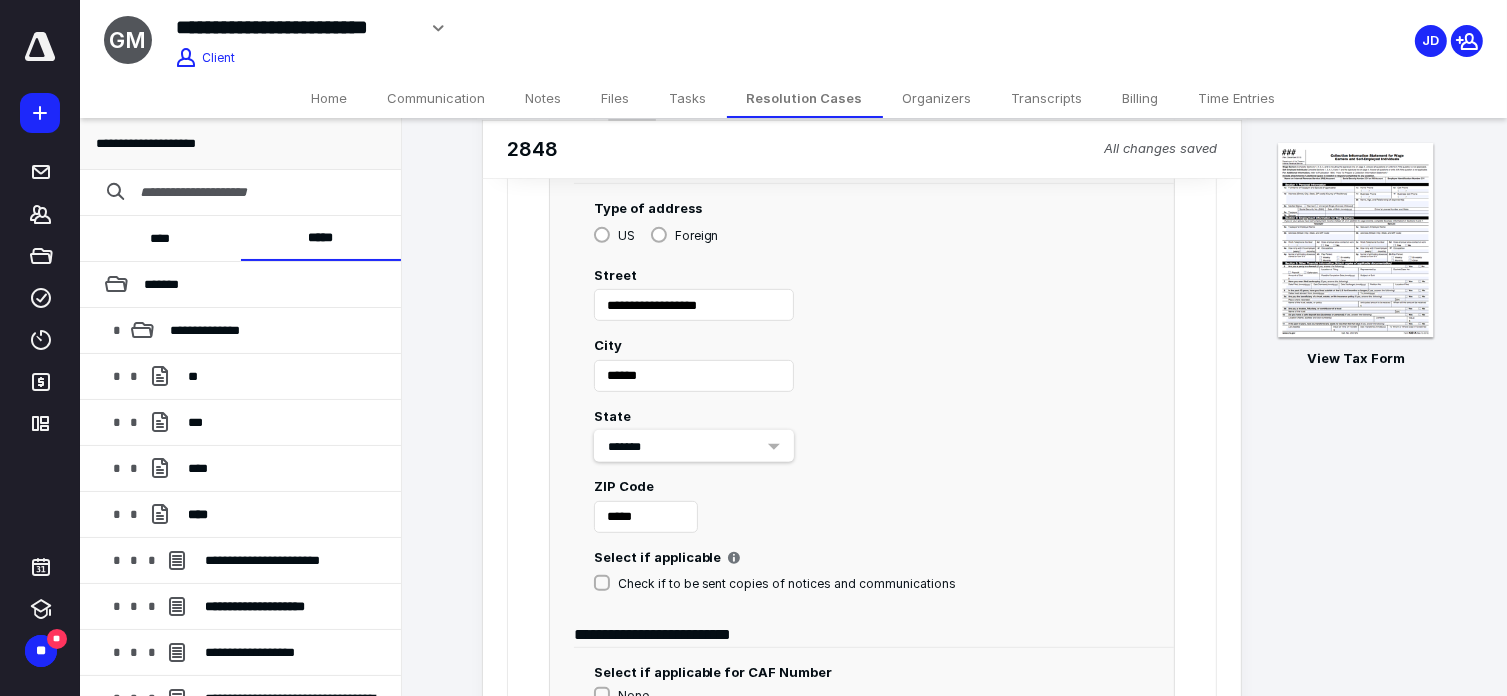 click on "City ******" at bounding box center (862, 356) 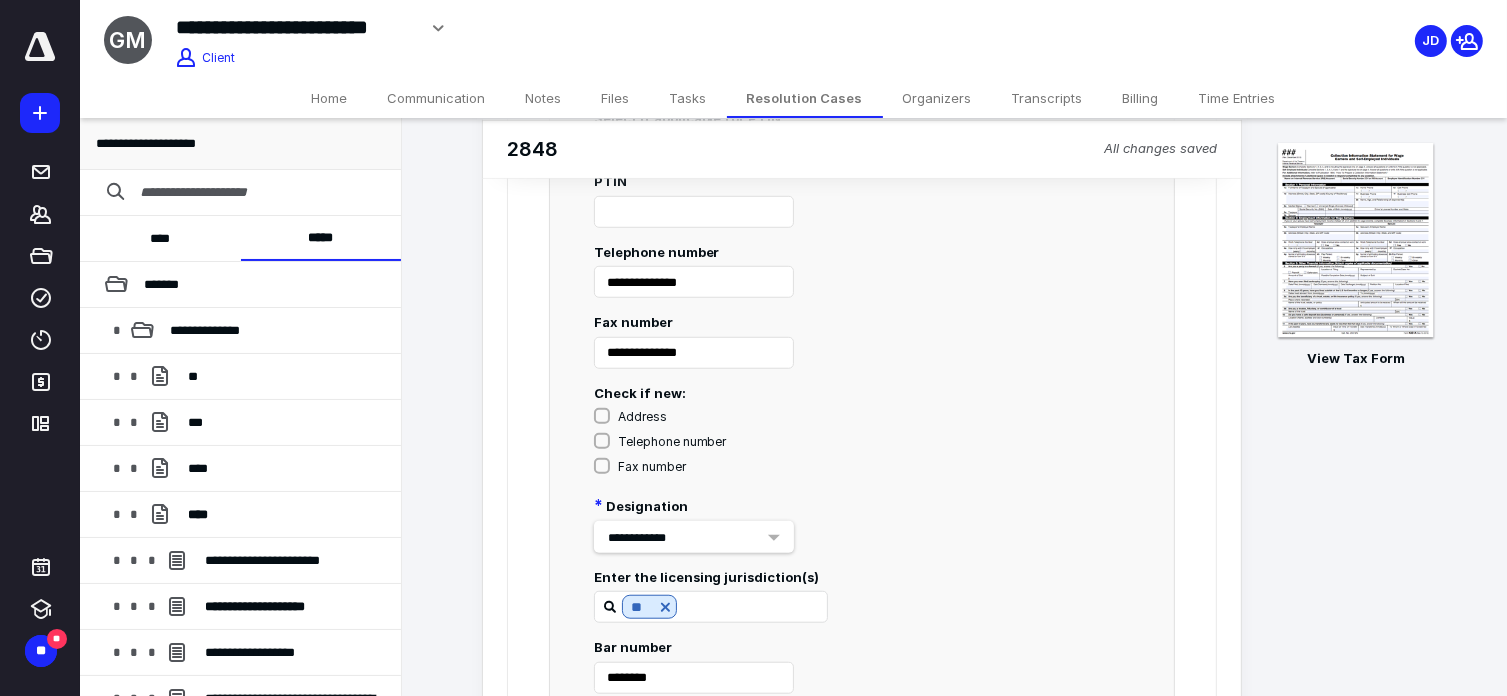 scroll, scrollTop: 1637, scrollLeft: 0, axis: vertical 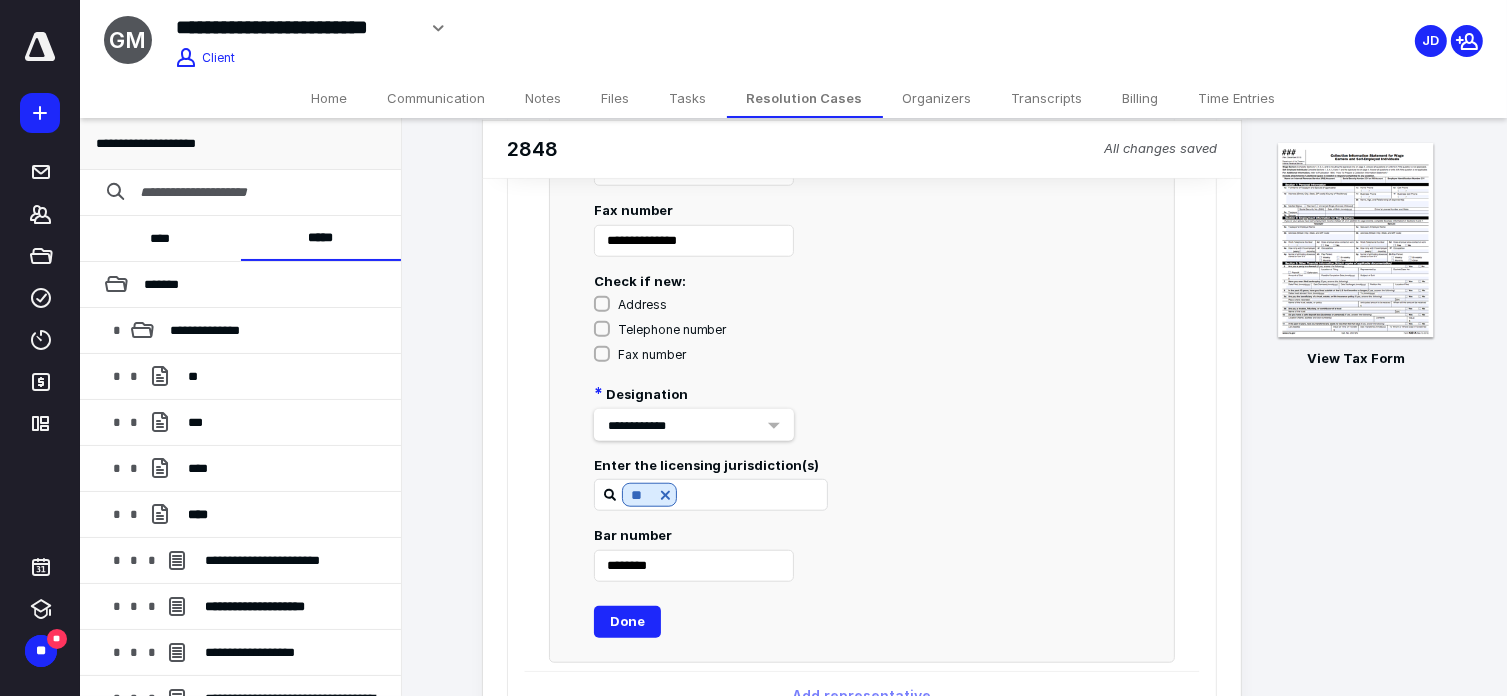 click on "Done" at bounding box center (627, 622) 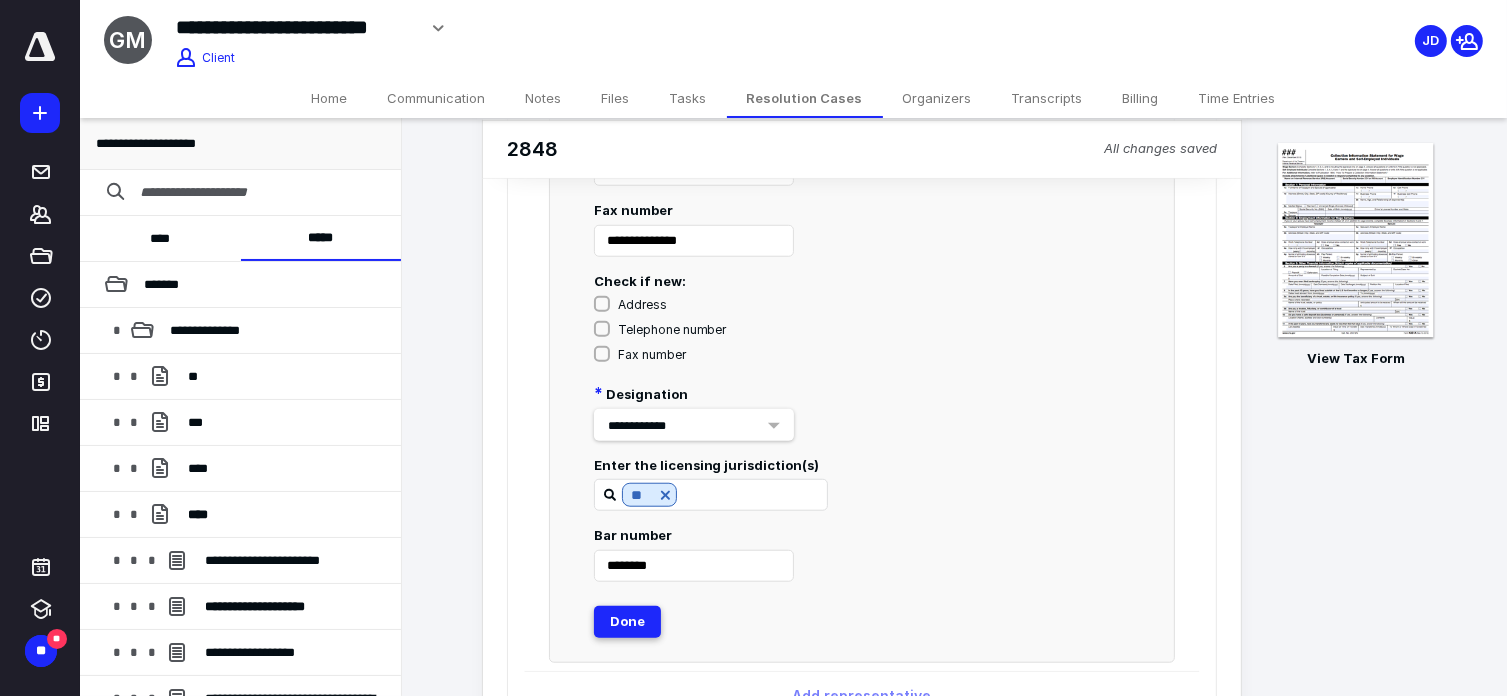 scroll, scrollTop: 37, scrollLeft: 0, axis: vertical 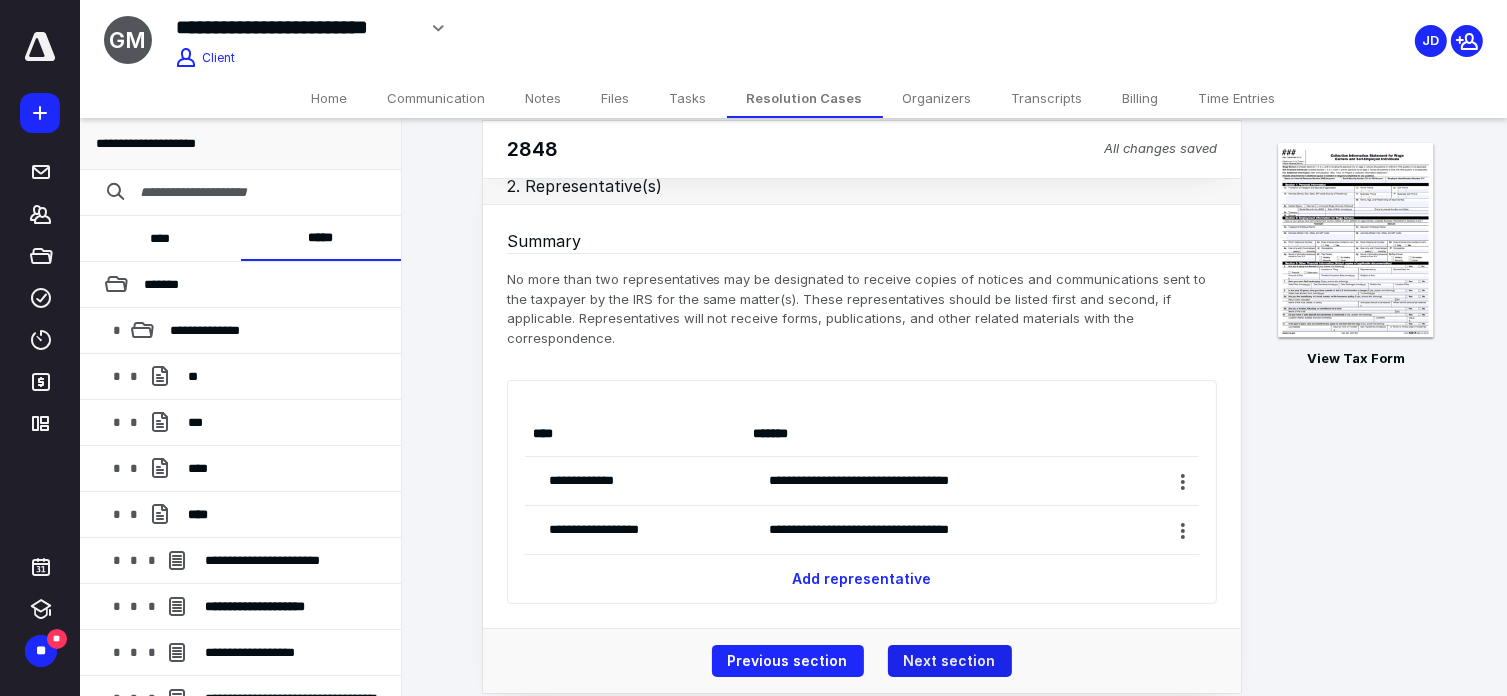 click on "Next section" at bounding box center (950, 661) 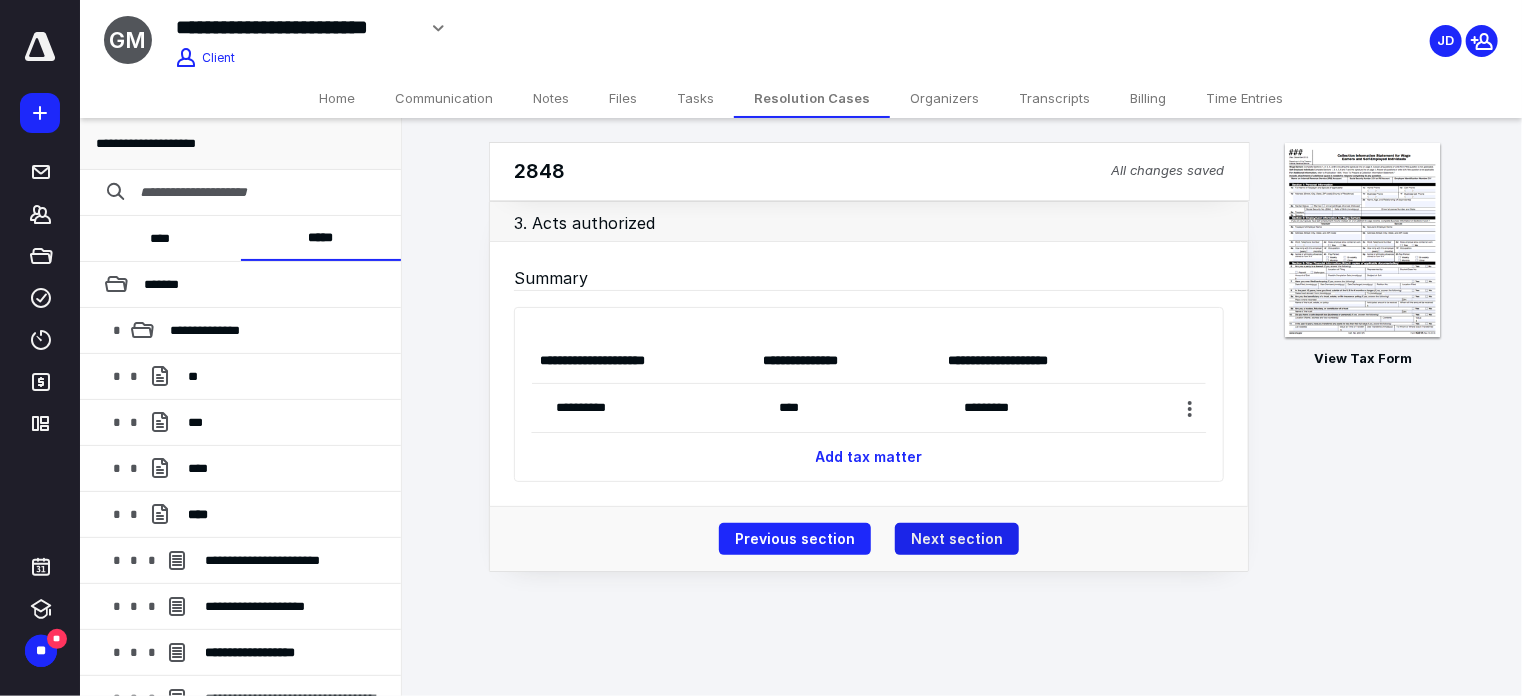 click on "Next section" at bounding box center (957, 539) 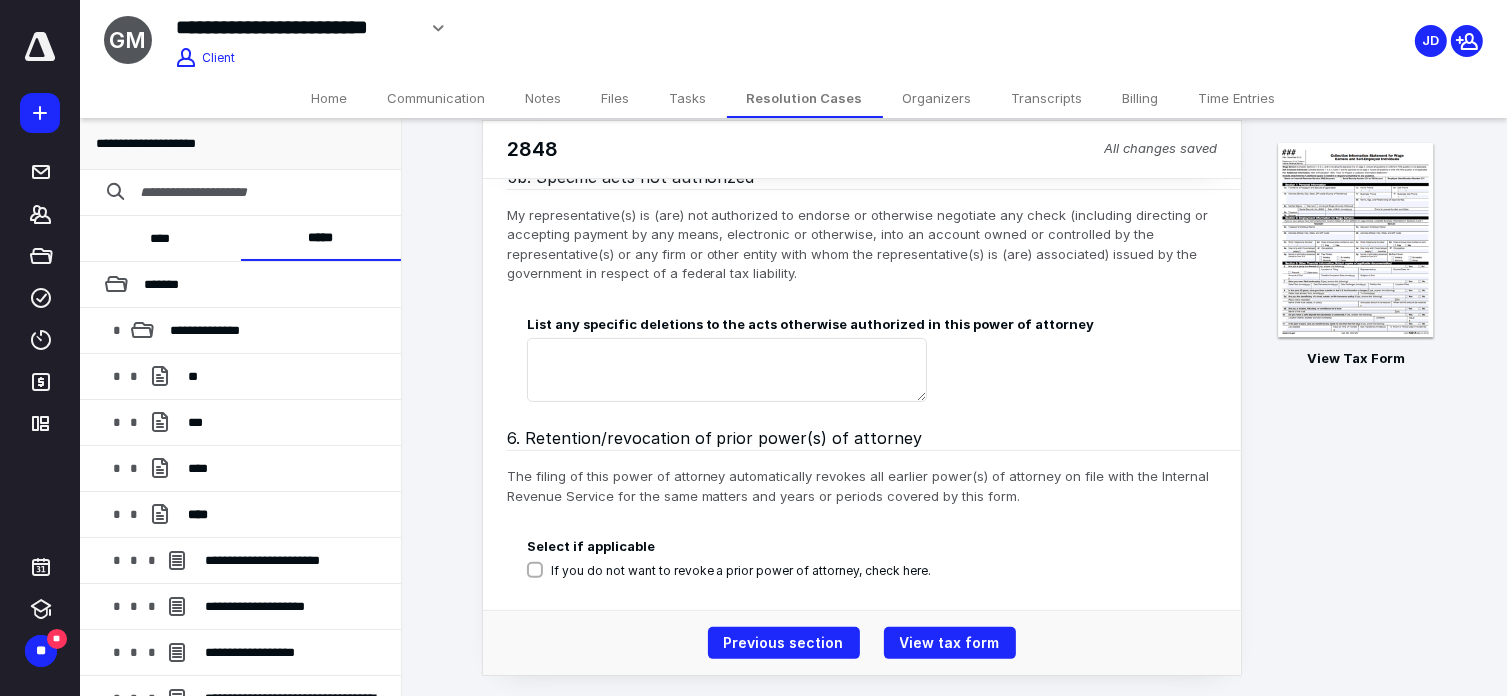 scroll, scrollTop: 422, scrollLeft: 0, axis: vertical 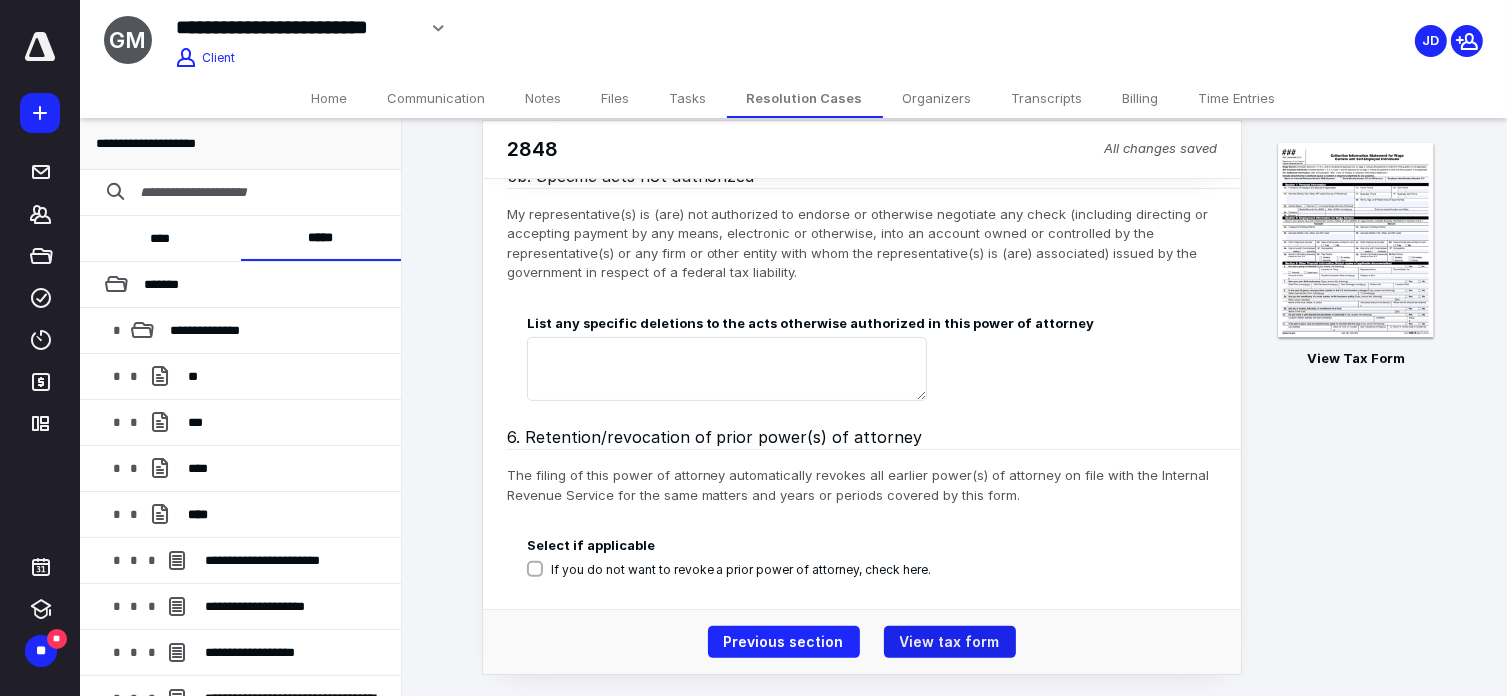 click on "View tax form" at bounding box center (950, 642) 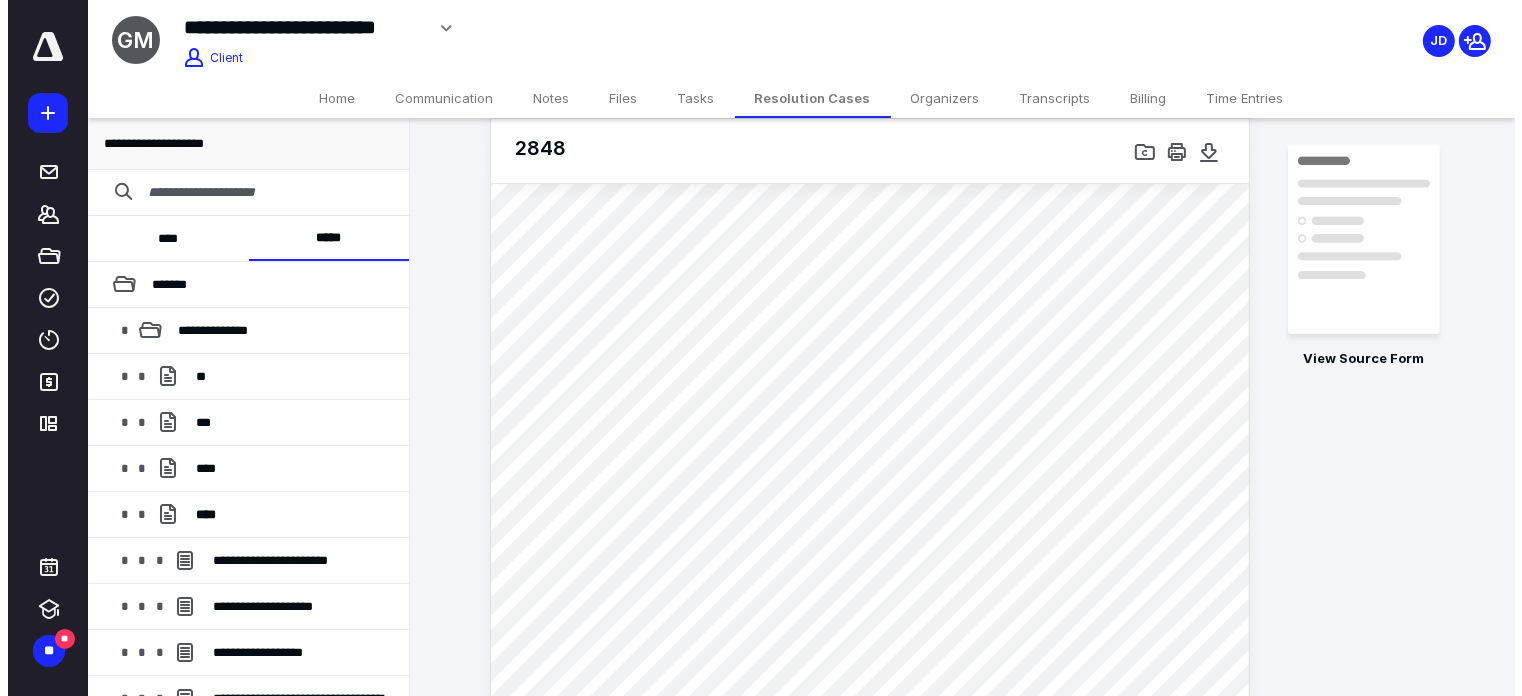 scroll, scrollTop: 0, scrollLeft: 0, axis: both 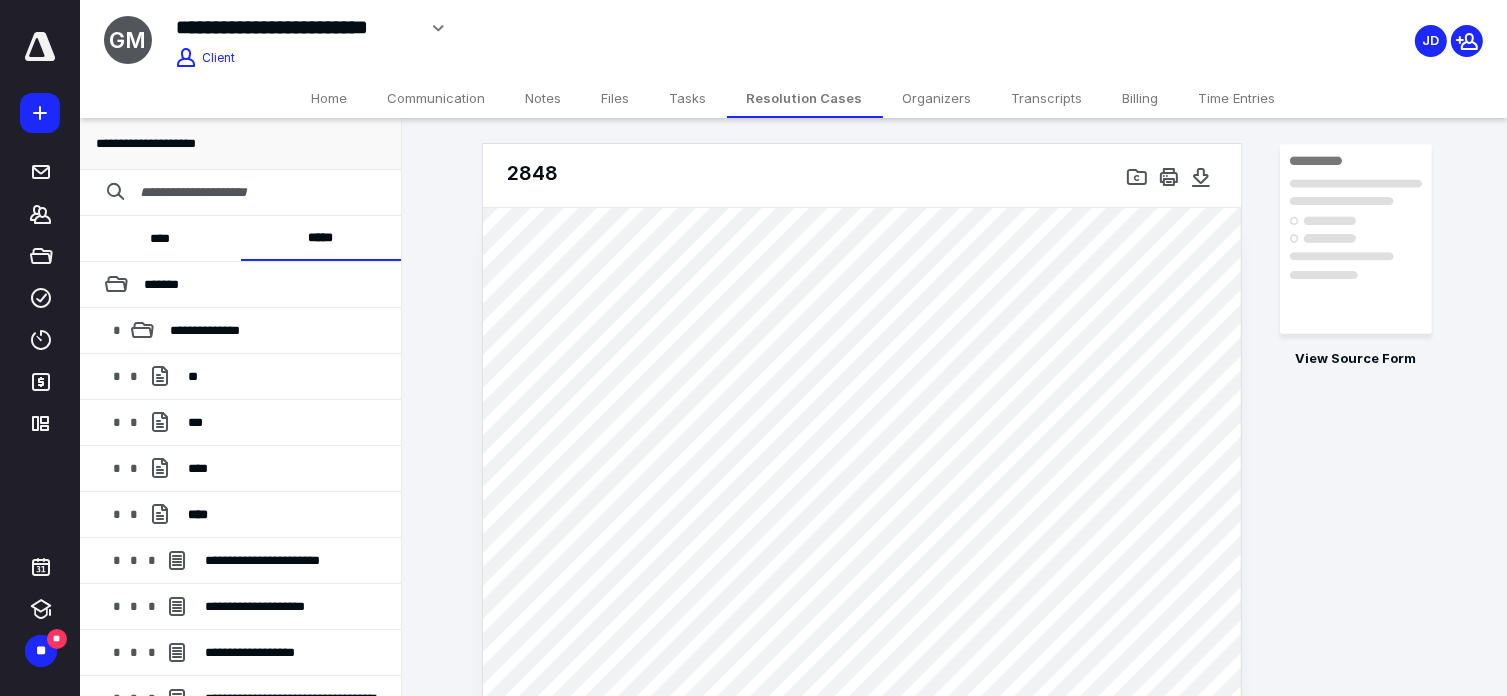 click on "Transcripts" at bounding box center [1047, 98] 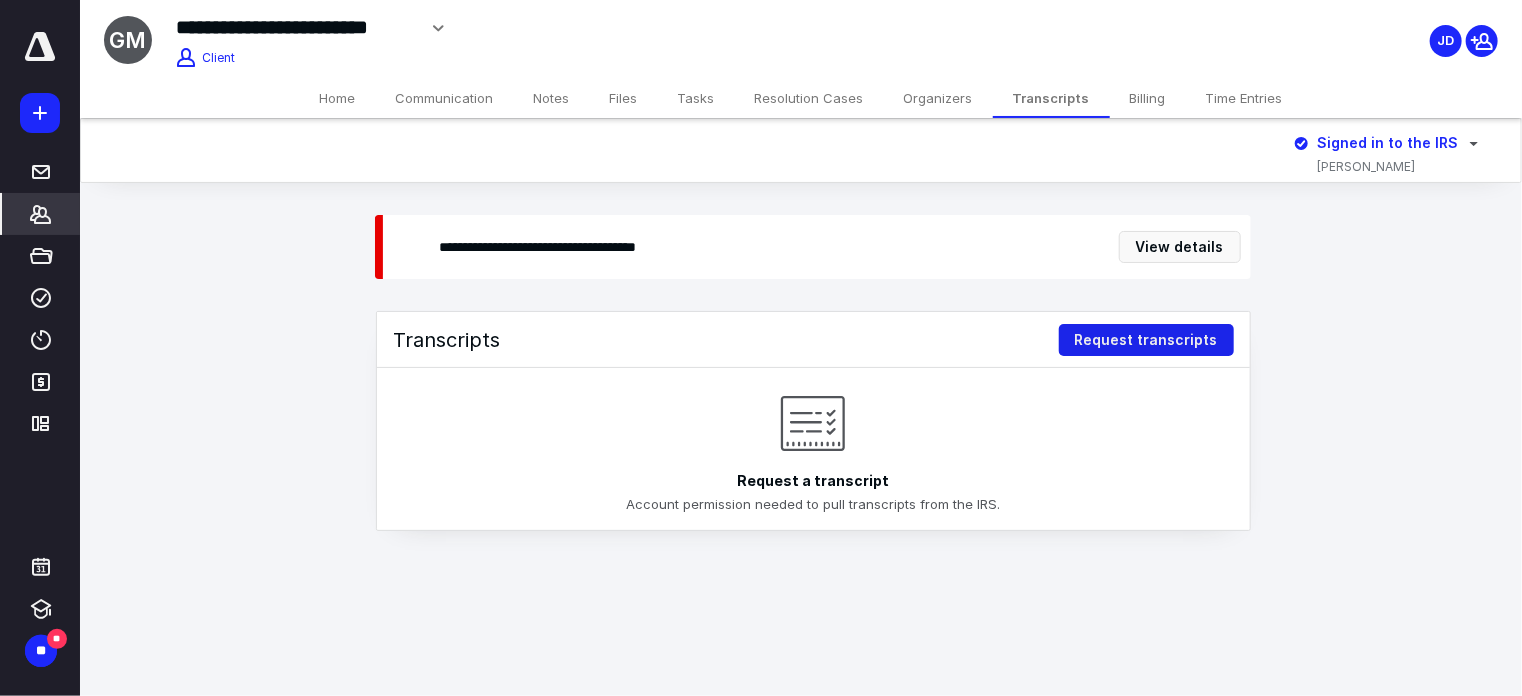 click on "Request transcripts" at bounding box center (1146, 340) 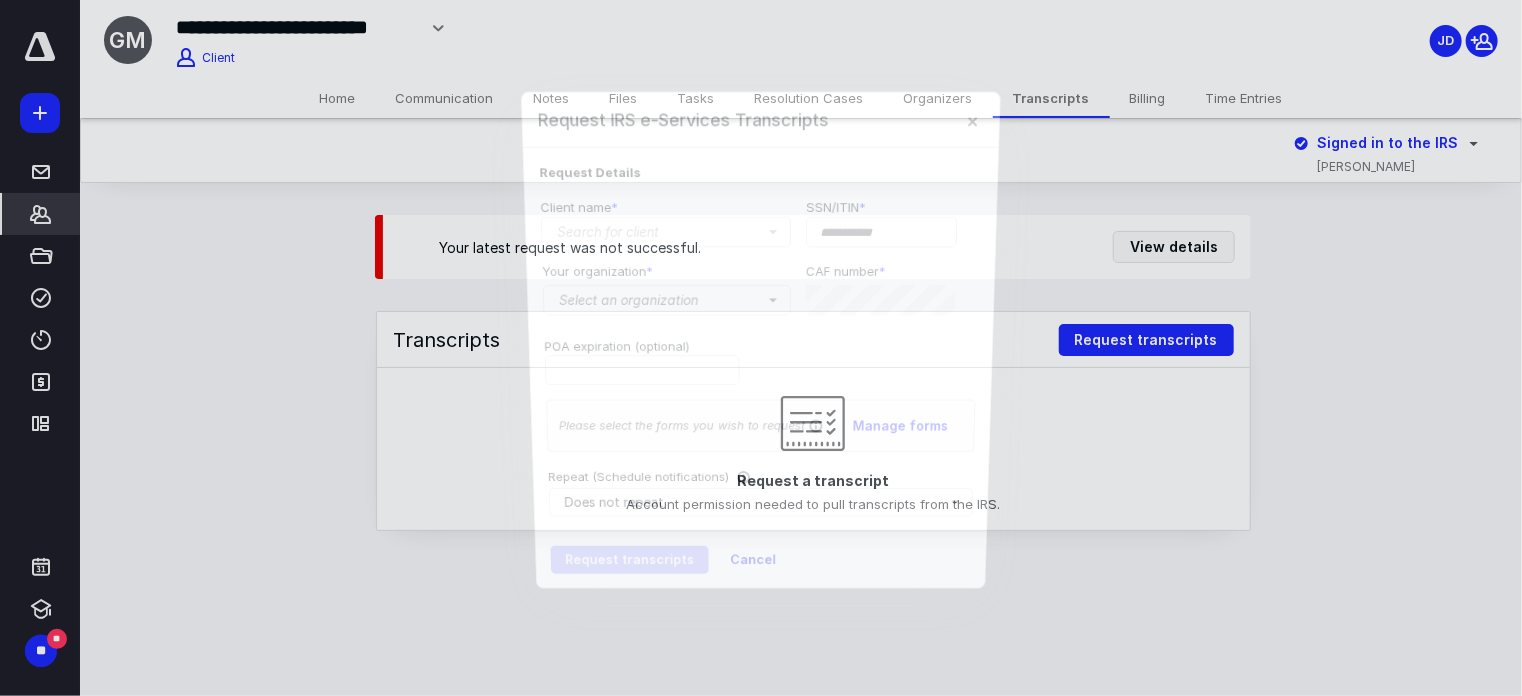type on "**********" 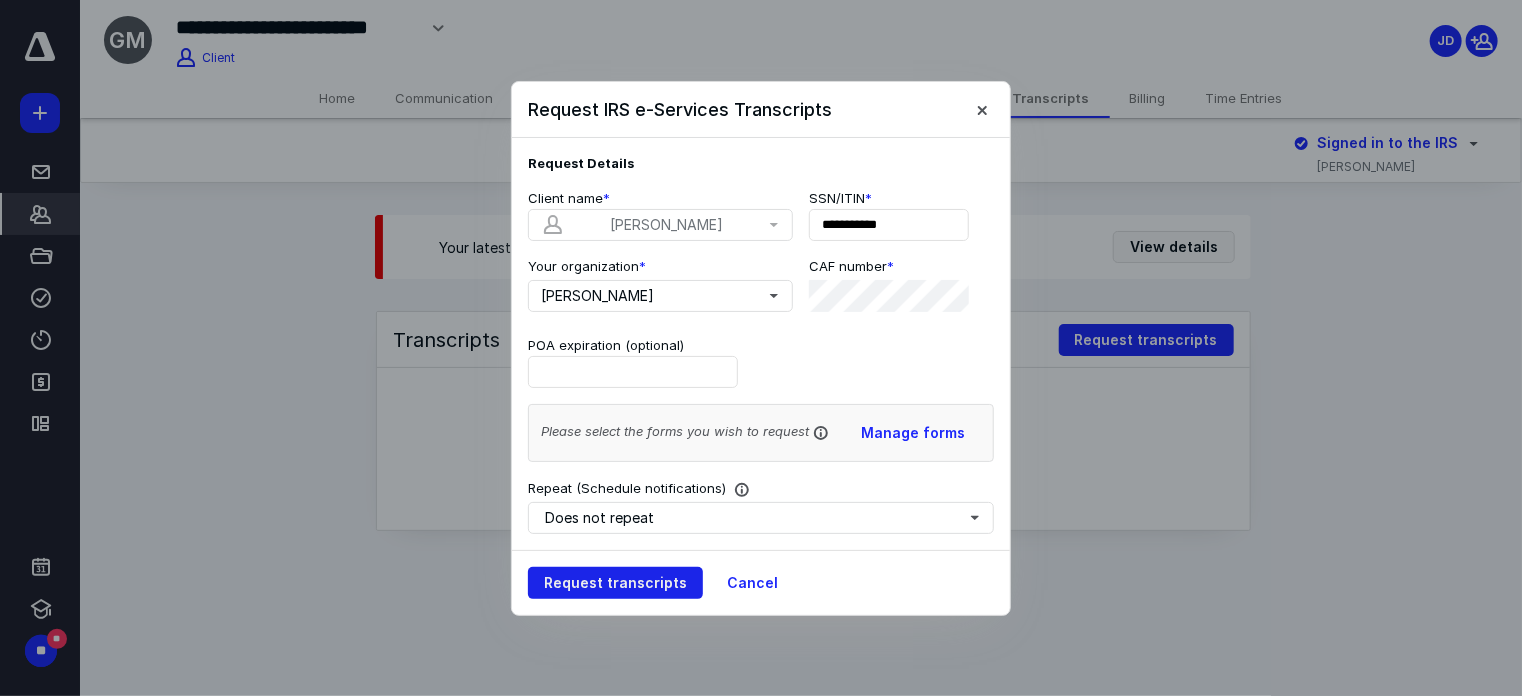 click on "Request transcripts" at bounding box center [615, 583] 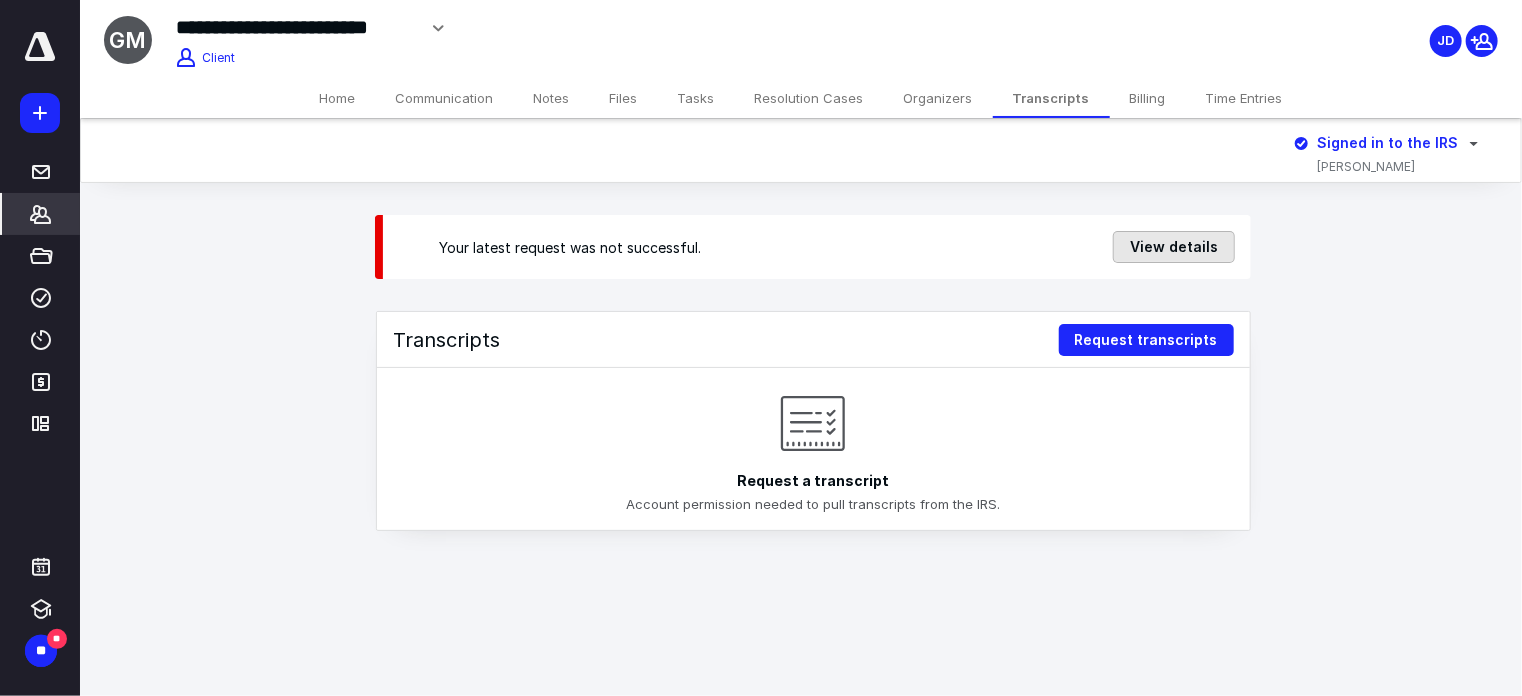 click on "View details" at bounding box center (1174, 247) 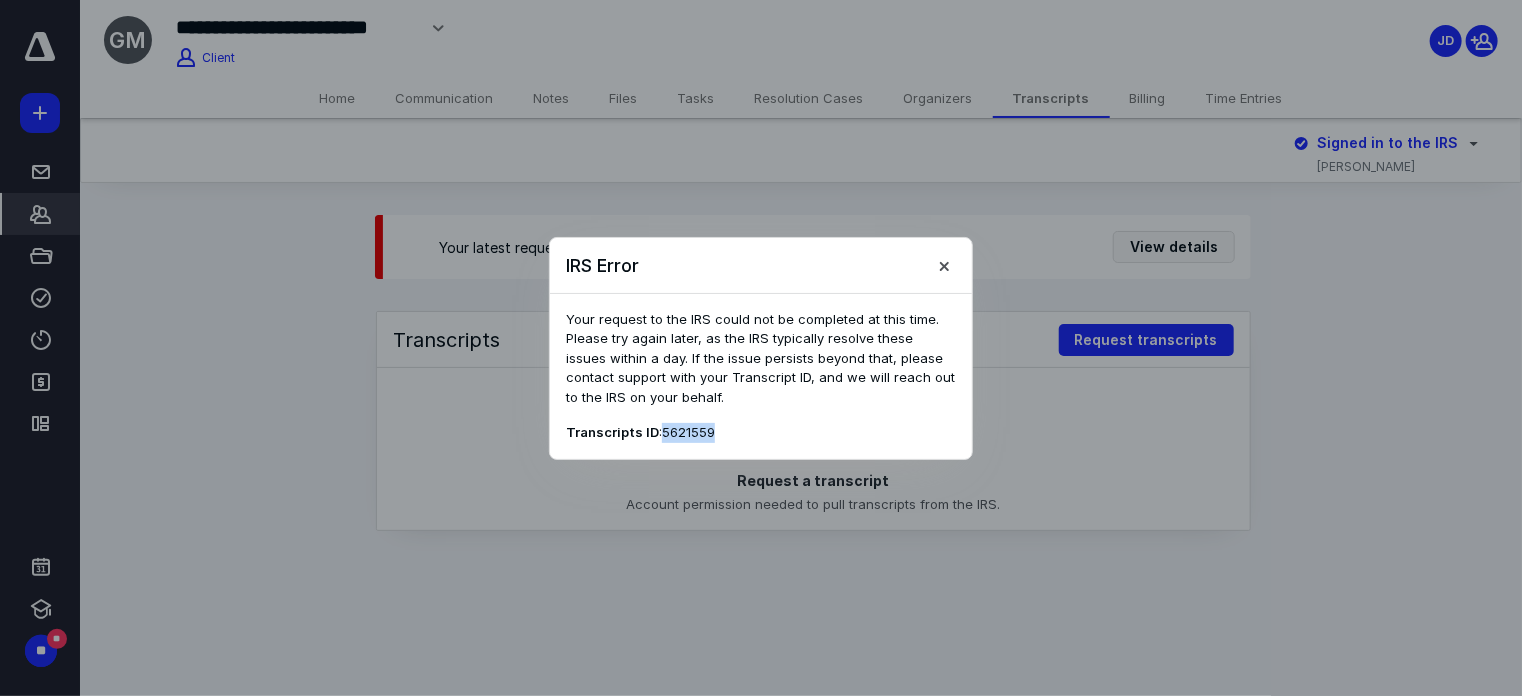 drag, startPoint x: 664, startPoint y: 431, endPoint x: 716, endPoint y: 419, distance: 53.366657 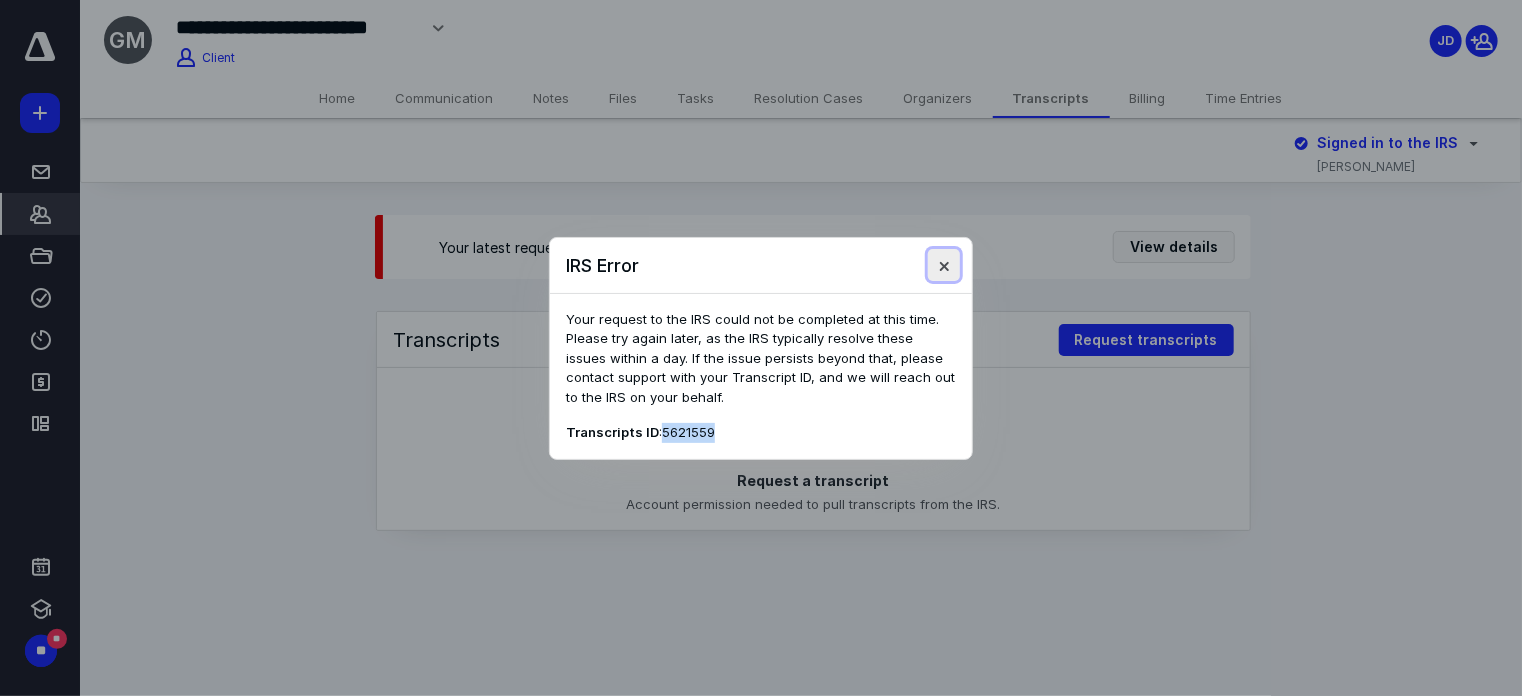 click at bounding box center [944, 265] 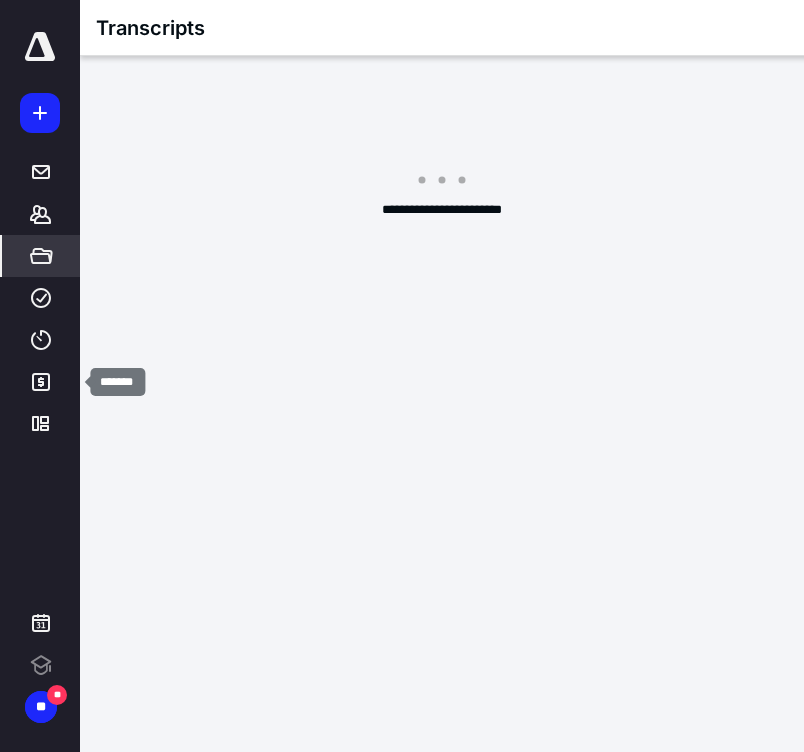 scroll, scrollTop: 0, scrollLeft: 0, axis: both 